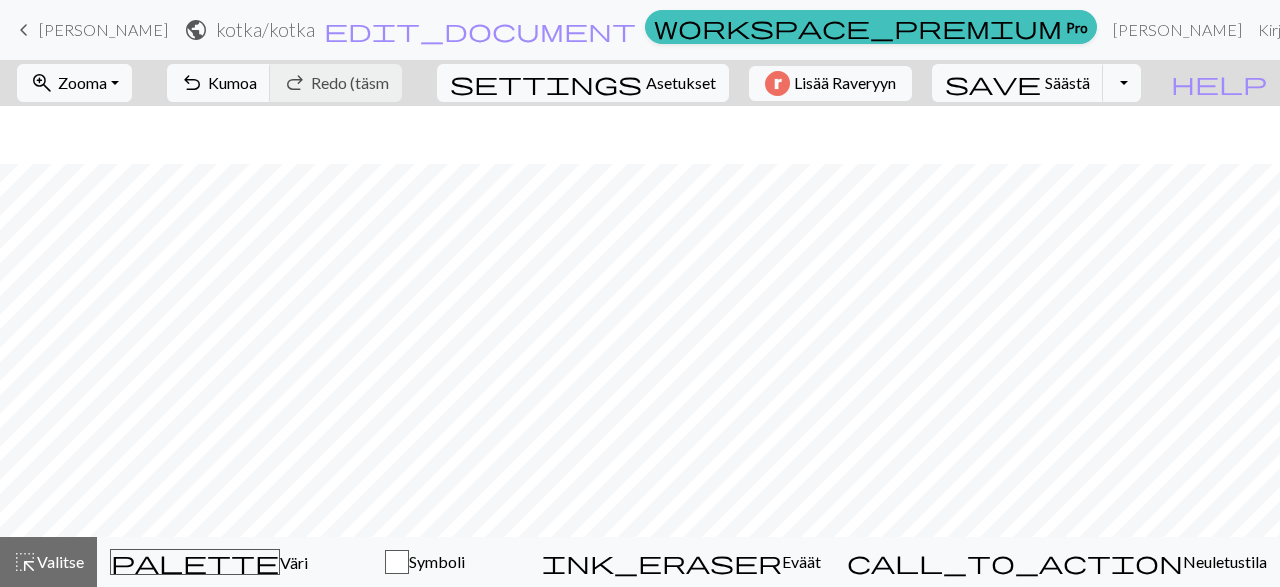 scroll, scrollTop: 0, scrollLeft: 0, axis: both 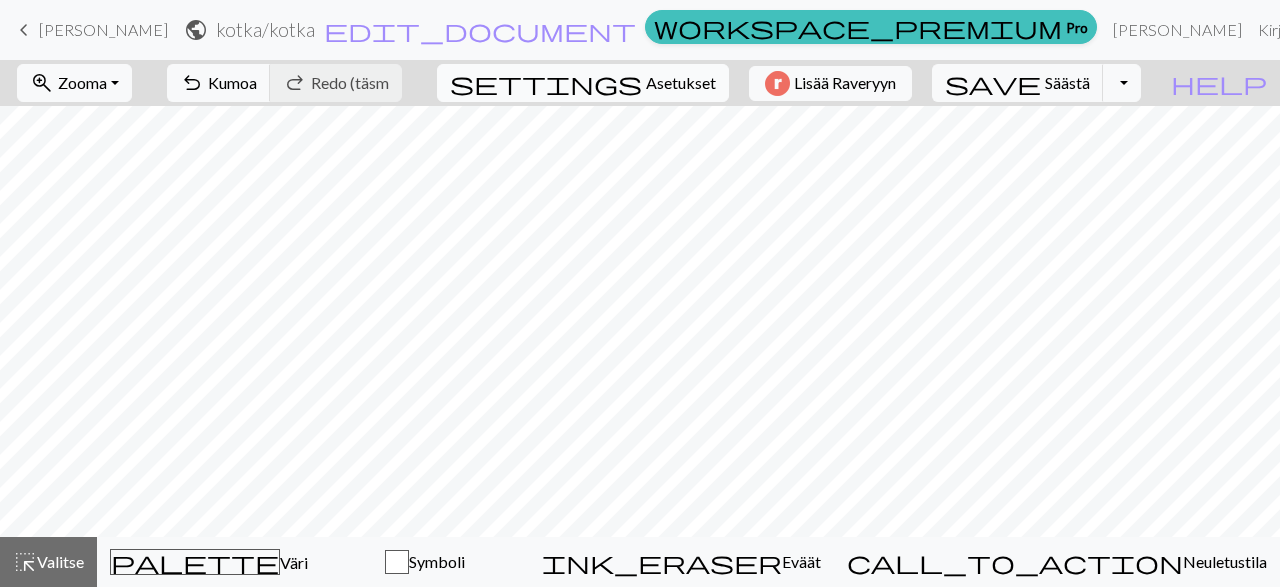 click on "settings  Asetukset" at bounding box center (583, 83) 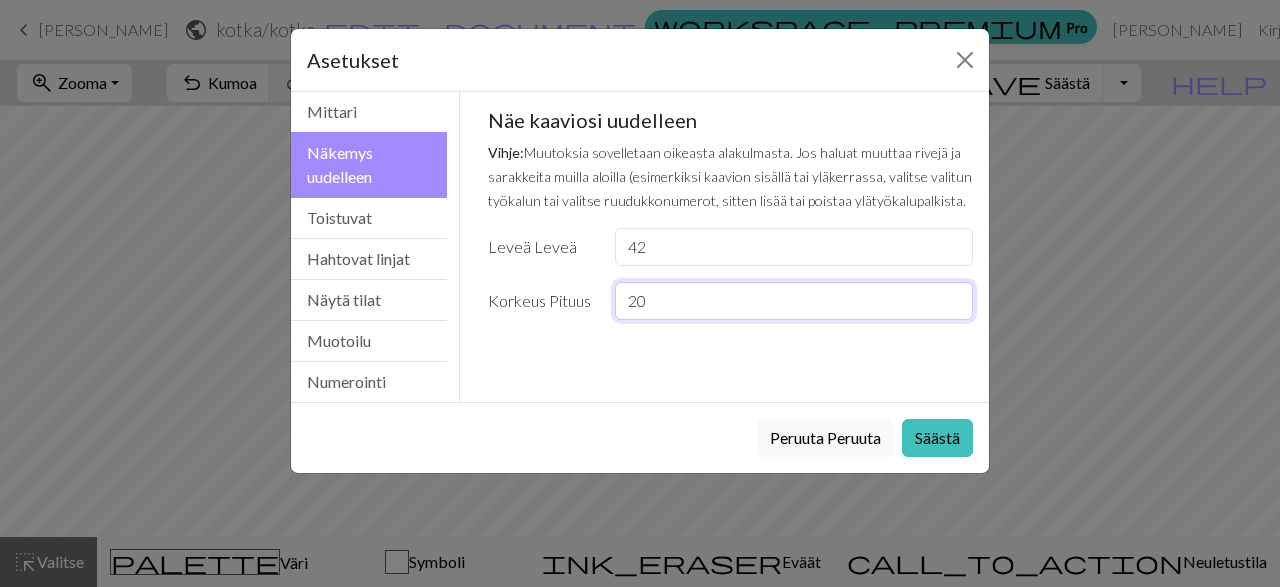 drag, startPoint x: 675, startPoint y: 313, endPoint x: 619, endPoint y: 307, distance: 56.32051 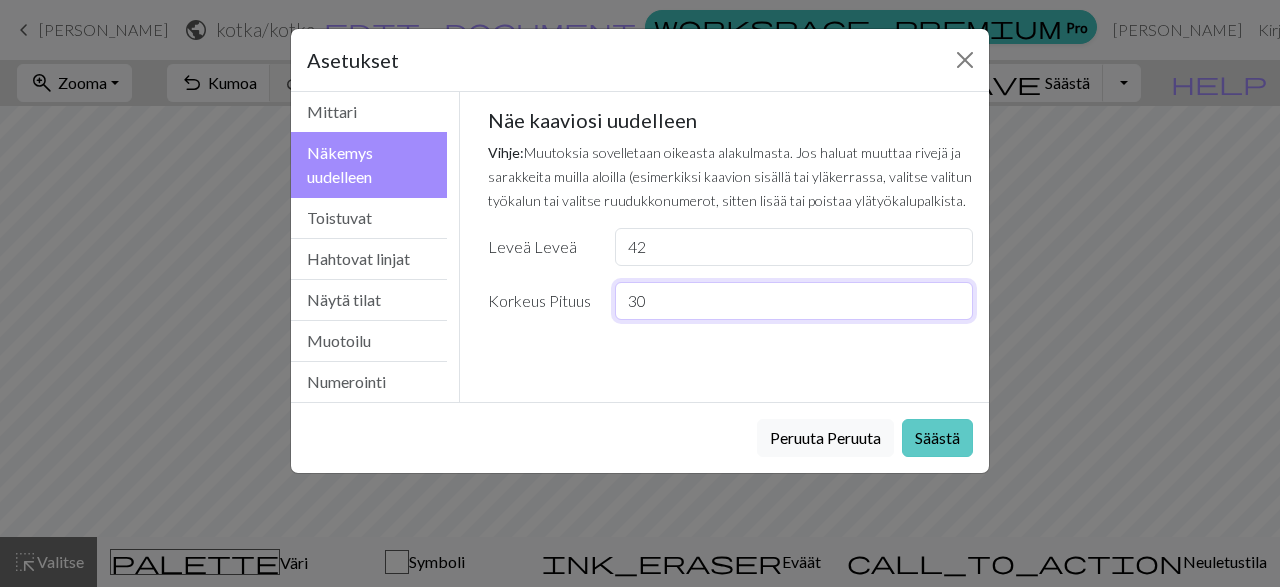 type on "30" 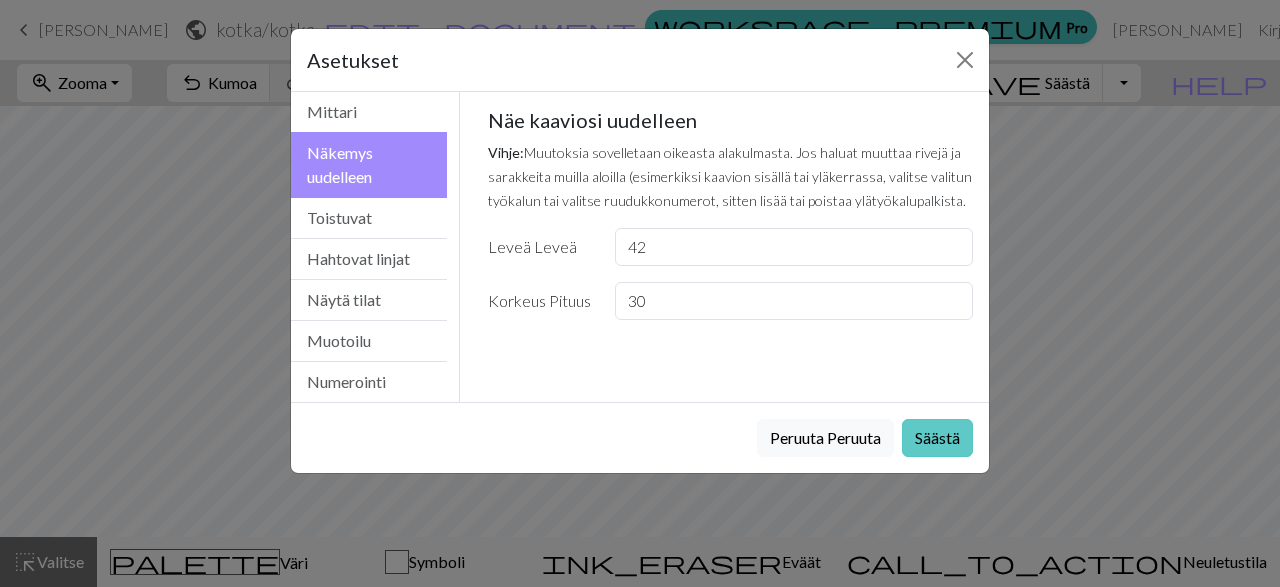 click on "Säästä" at bounding box center (937, 438) 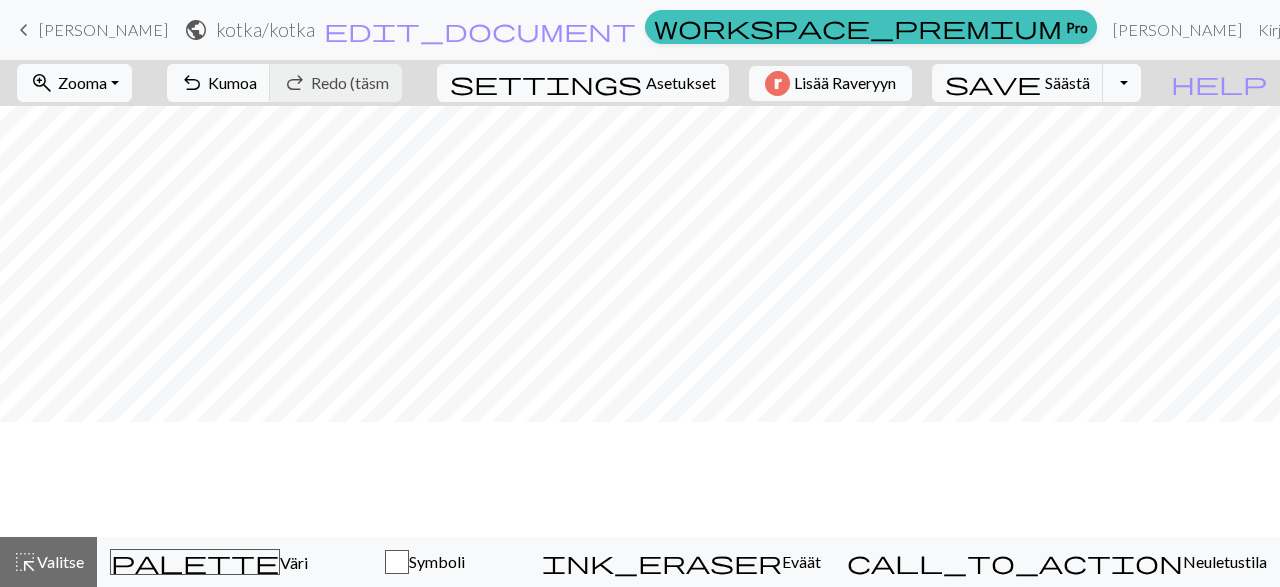 scroll, scrollTop: 0, scrollLeft: 0, axis: both 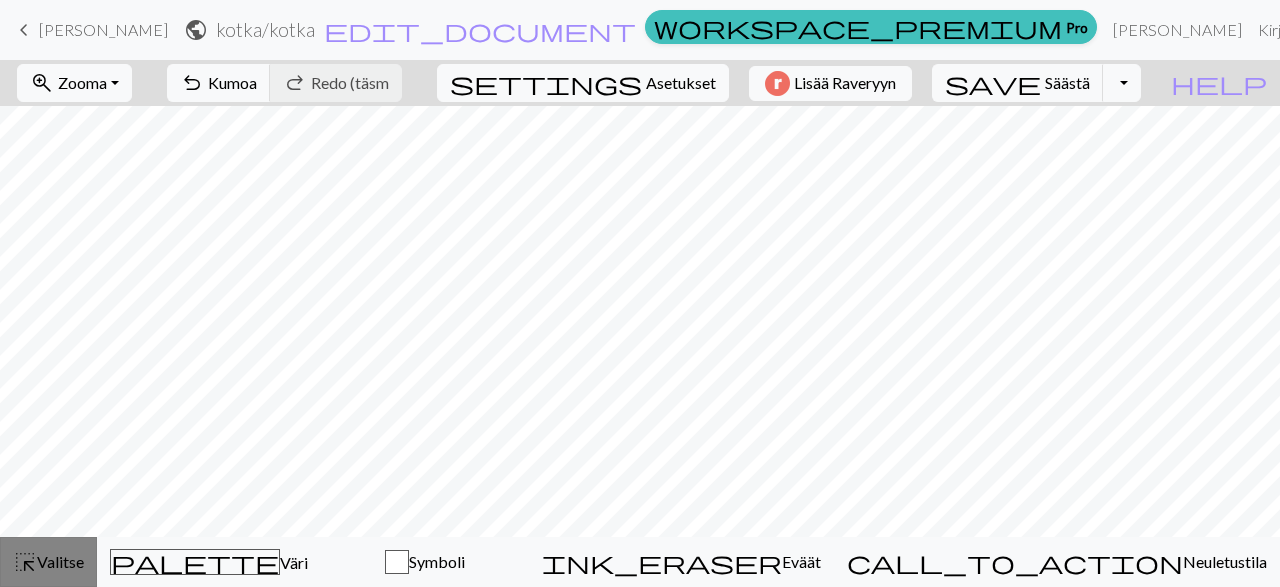click on "highlight_alt  Valitse  Valitse" at bounding box center (48, 562) 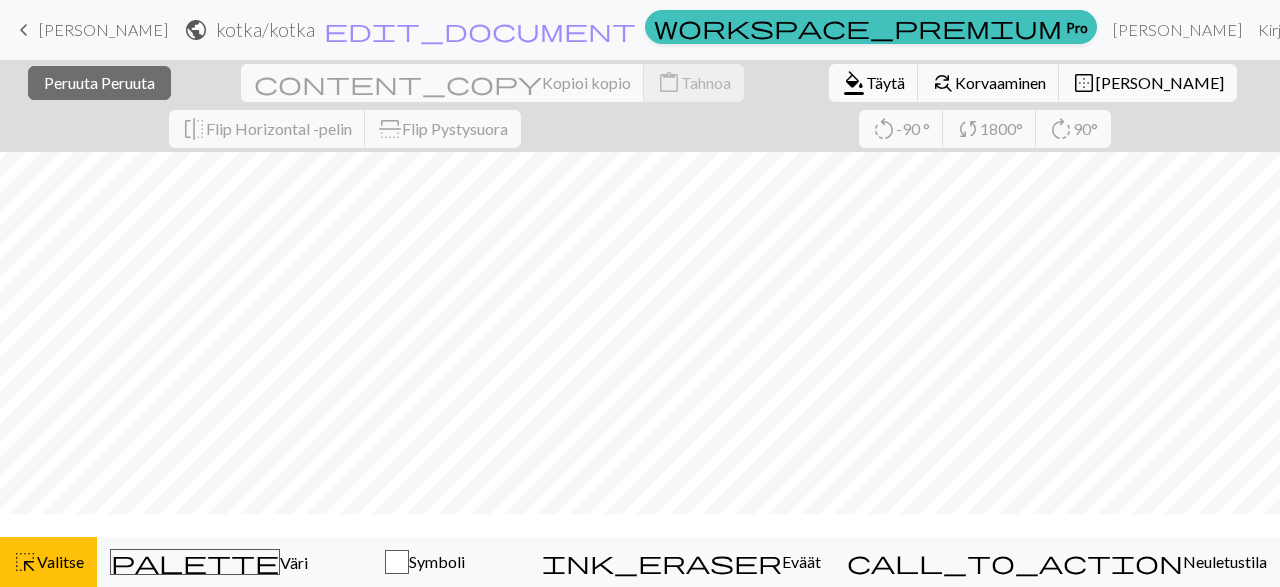 scroll, scrollTop: 0, scrollLeft: 0, axis: both 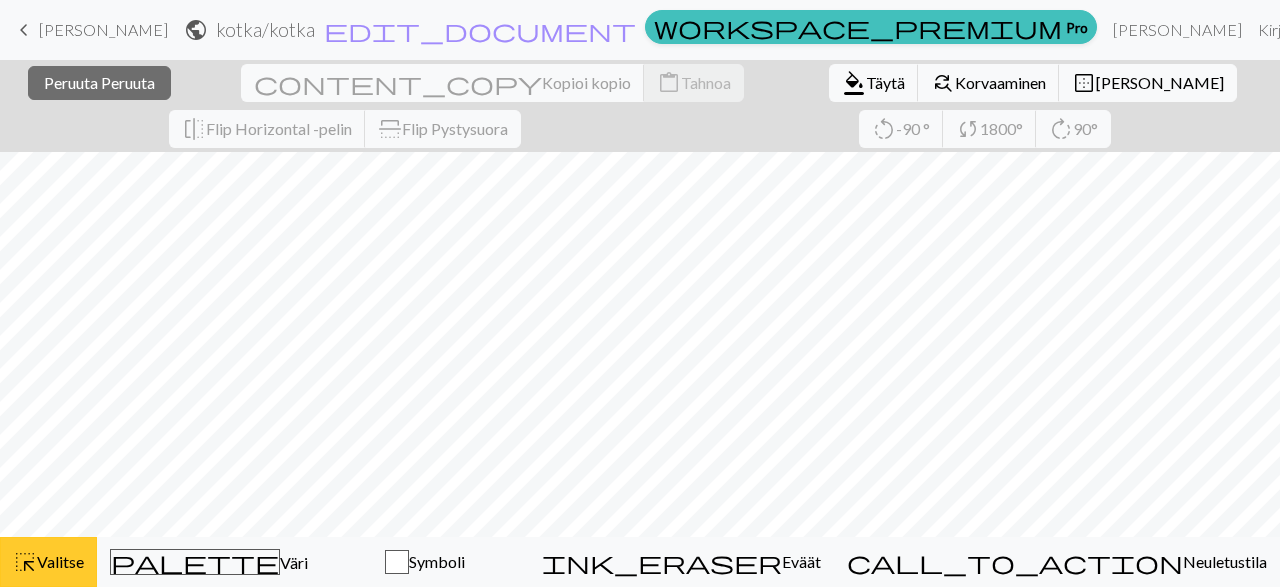 click on "Valitse" at bounding box center [60, 561] 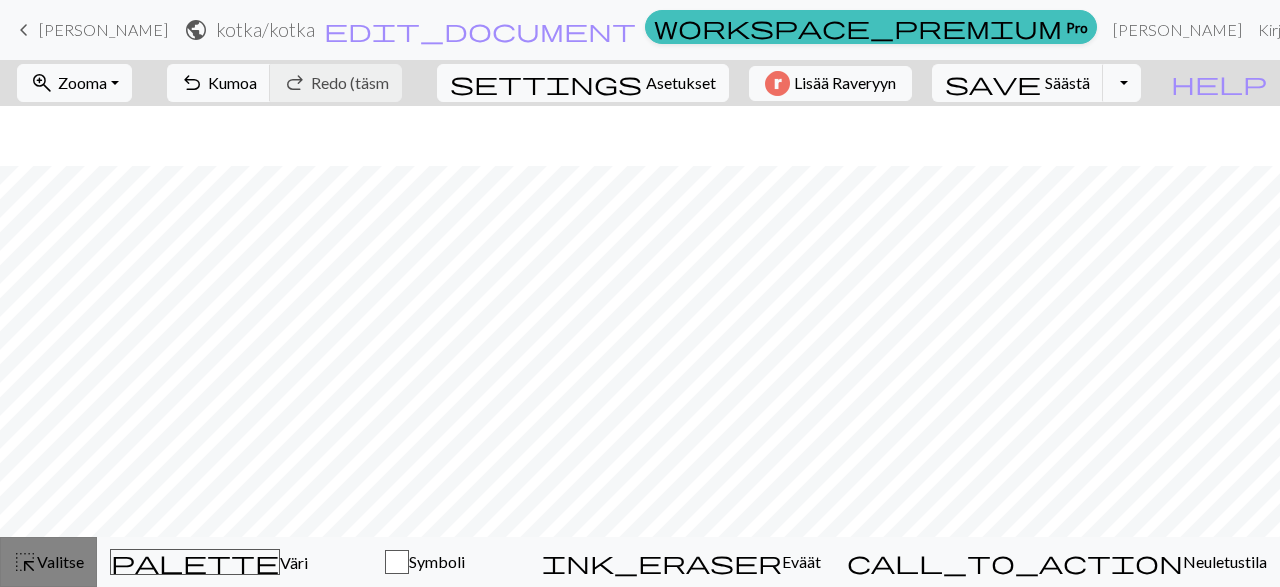 scroll, scrollTop: 258, scrollLeft: 0, axis: vertical 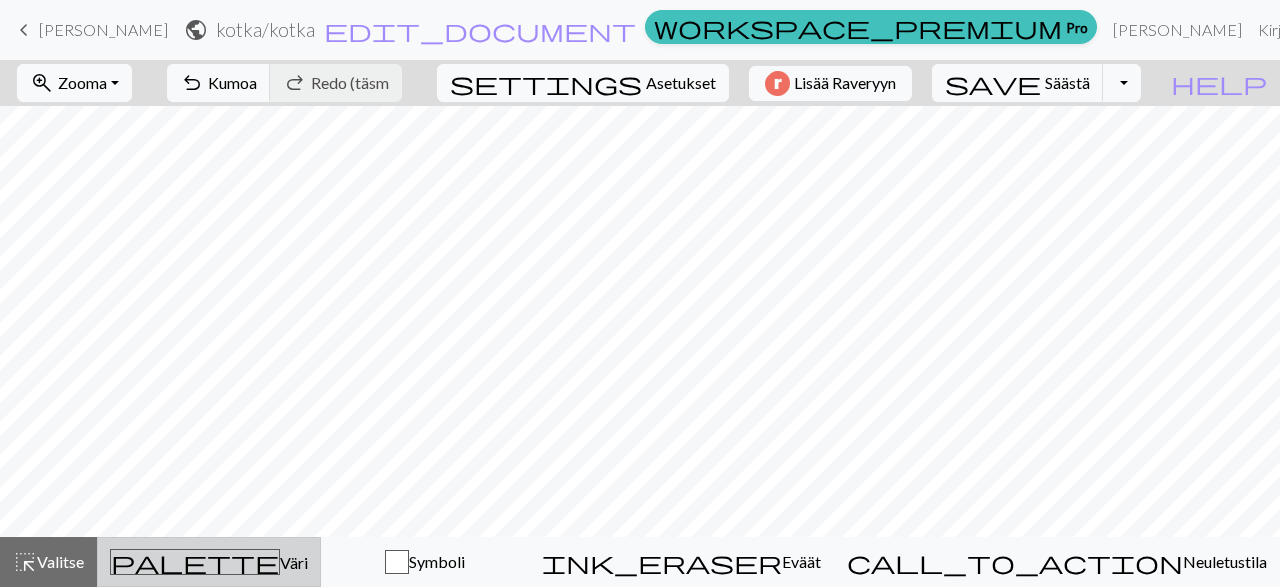 click on "palette  Väri  Väri" at bounding box center (209, 562) 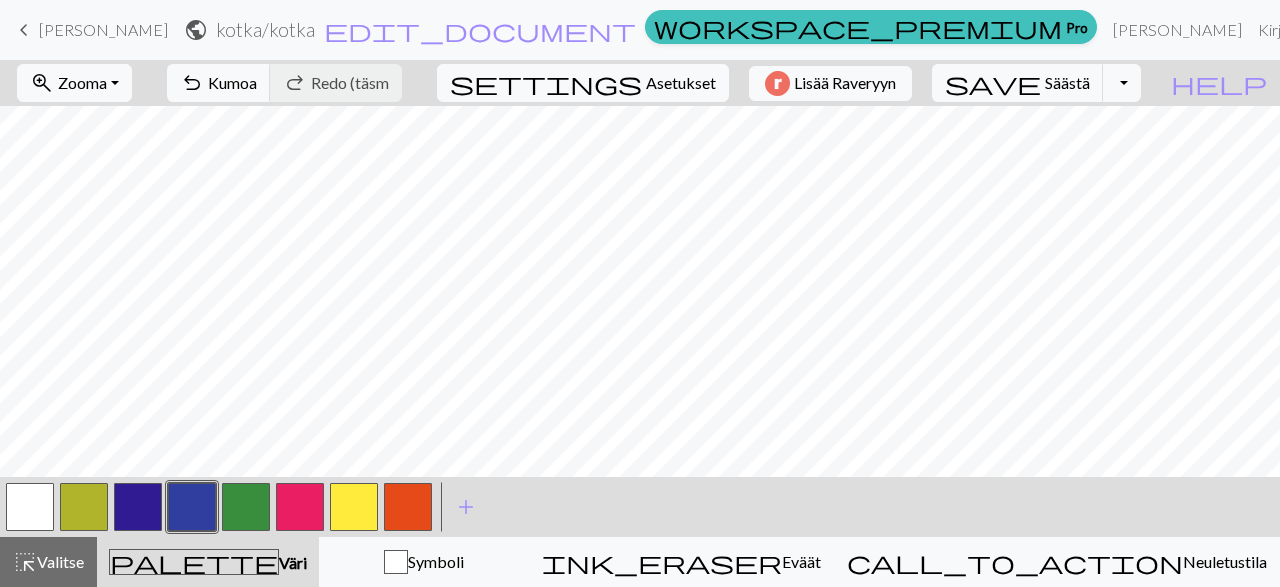 click at bounding box center (246, 507) 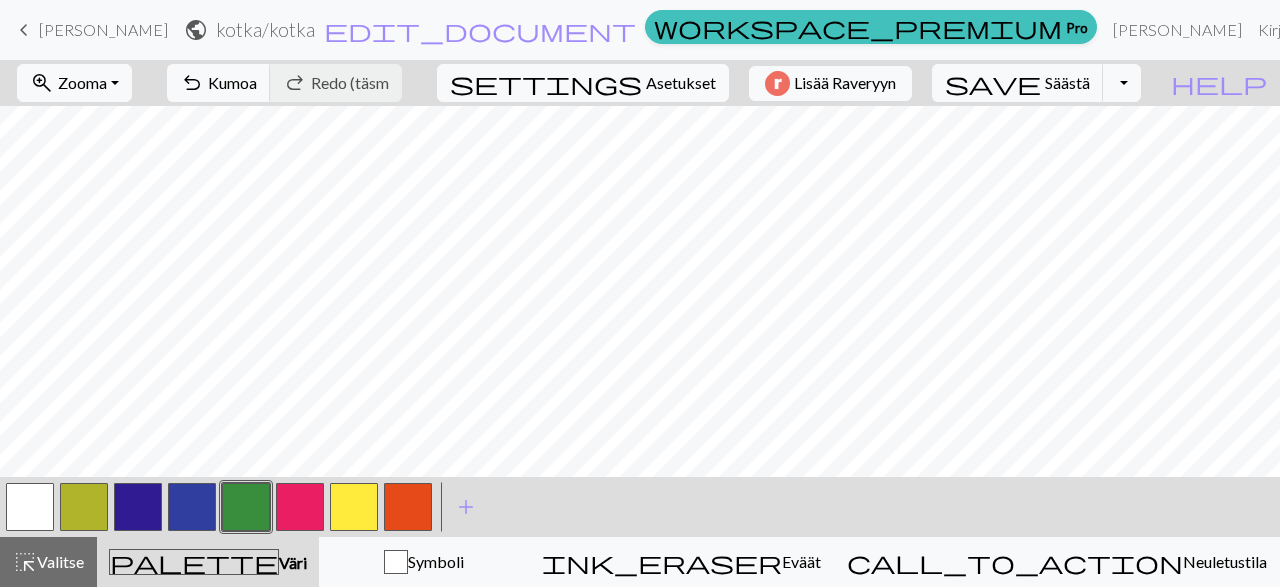 click at bounding box center [246, 507] 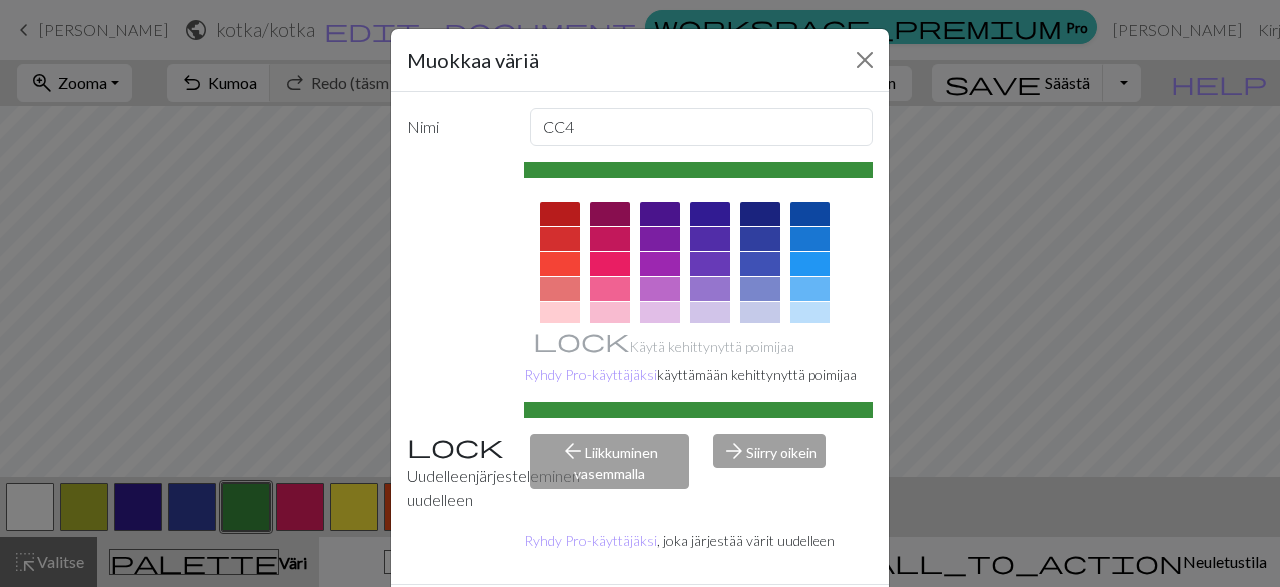 scroll, scrollTop: 94, scrollLeft: 0, axis: vertical 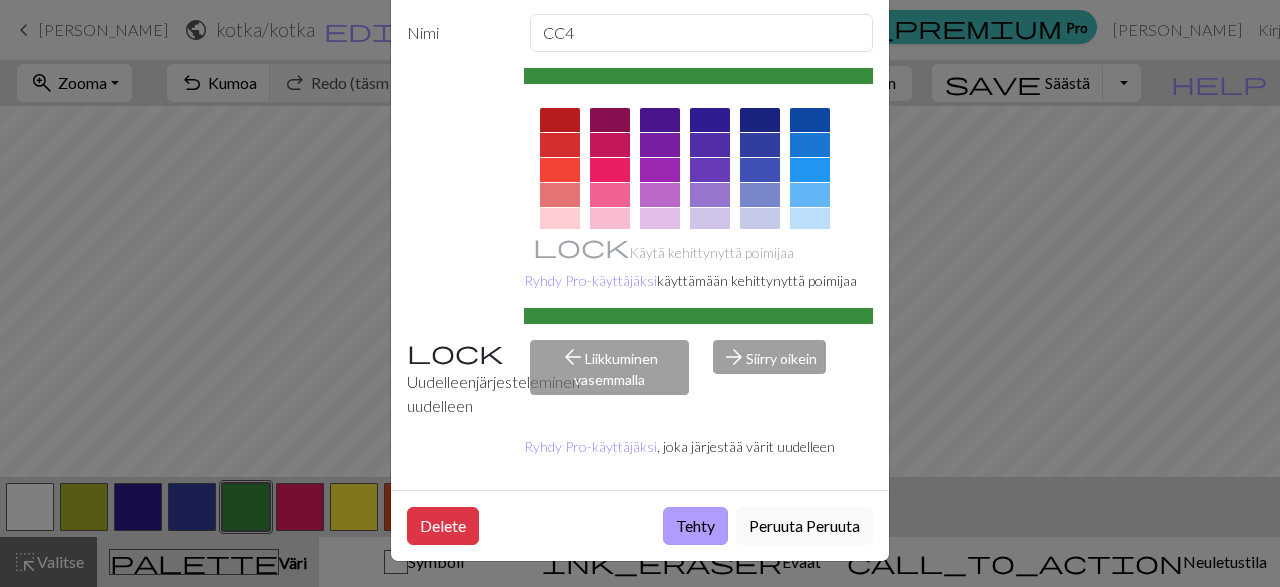 click on "Tehty" at bounding box center (695, 526) 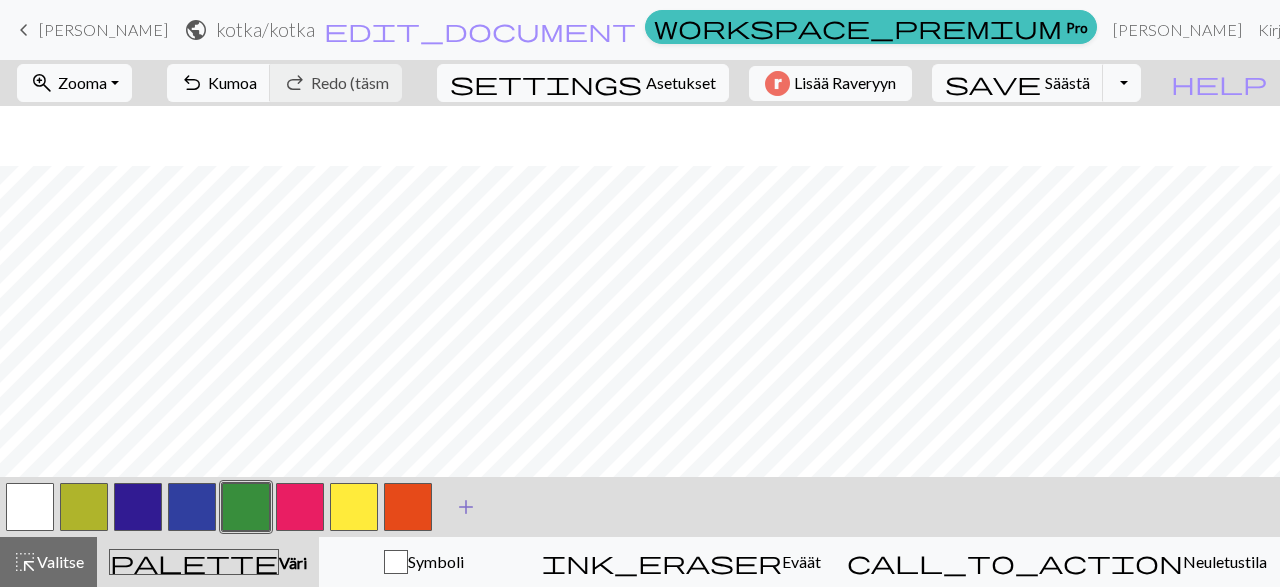 scroll, scrollTop: 318, scrollLeft: 0, axis: vertical 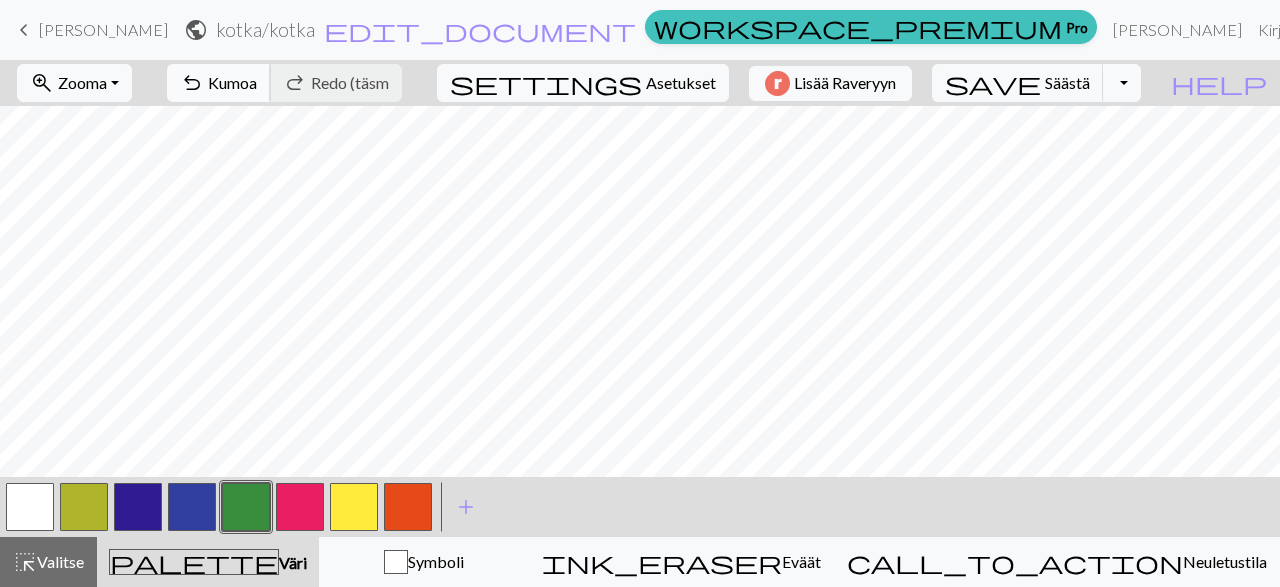 click on "undo Kumoa Undo" at bounding box center [219, 83] 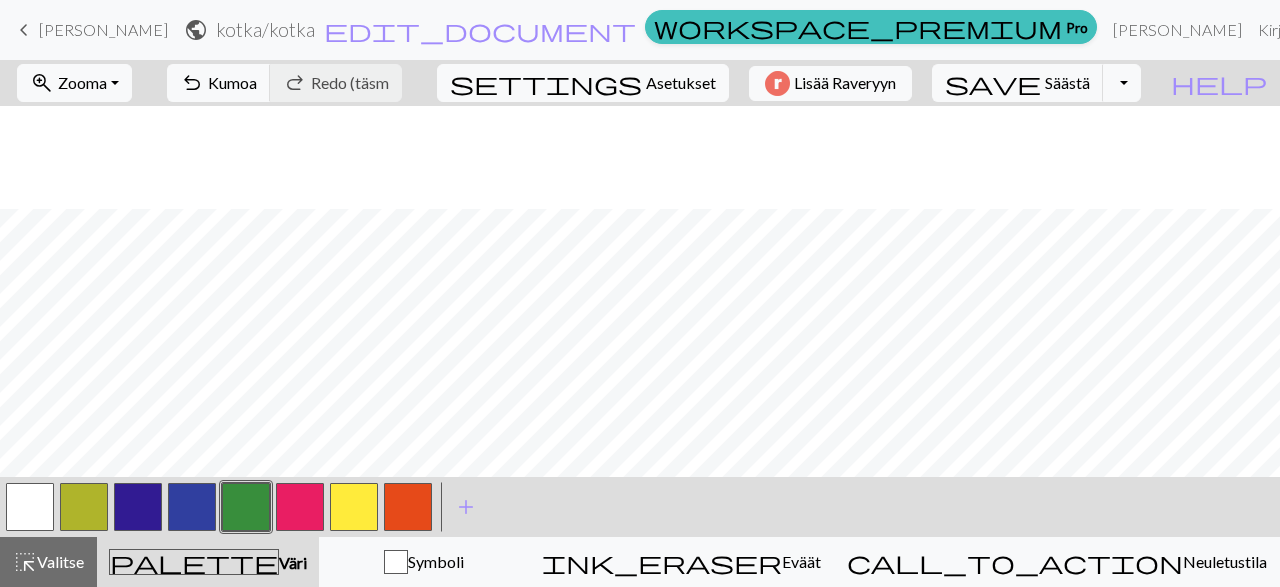 scroll, scrollTop: 202, scrollLeft: 0, axis: vertical 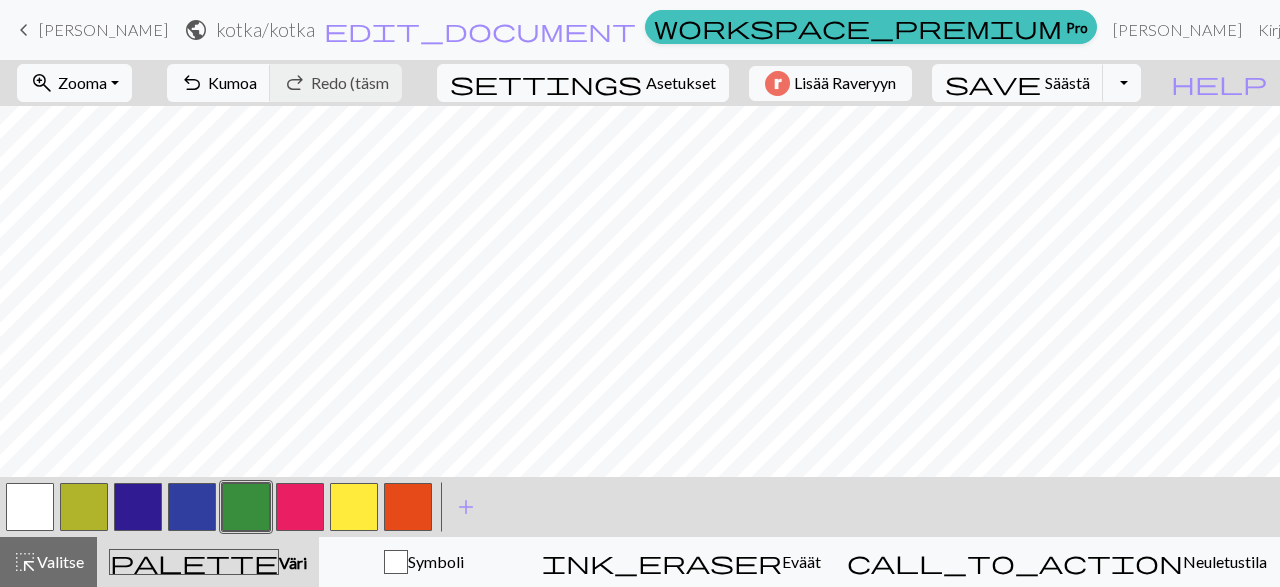 click at bounding box center (30, 507) 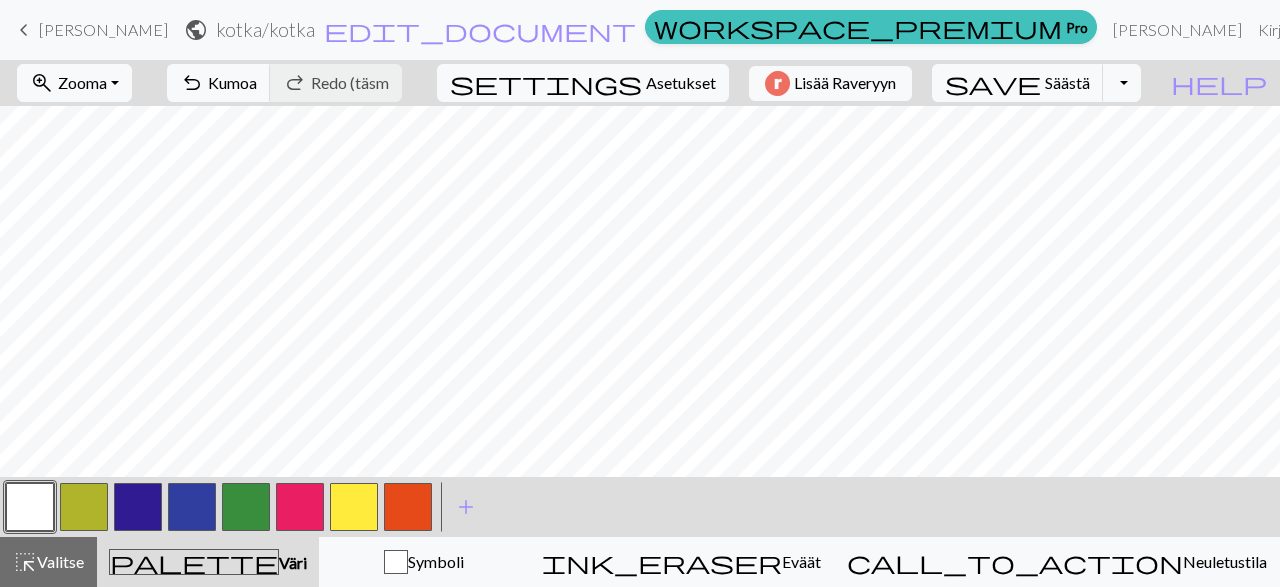 click at bounding box center [30, 507] 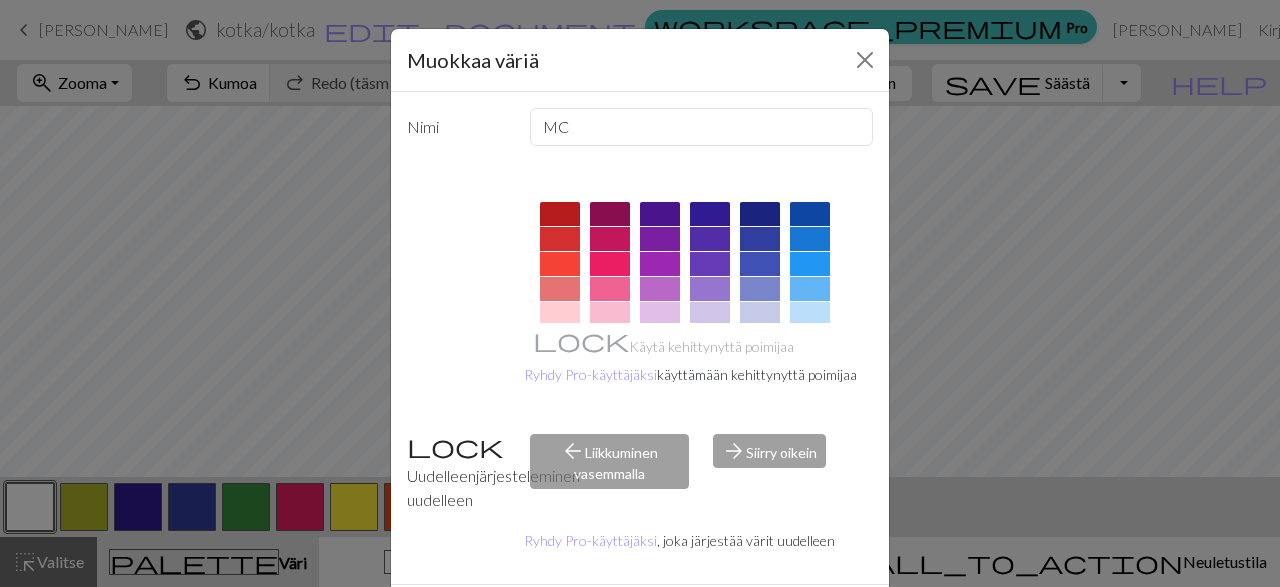 scroll, scrollTop: 94, scrollLeft: 0, axis: vertical 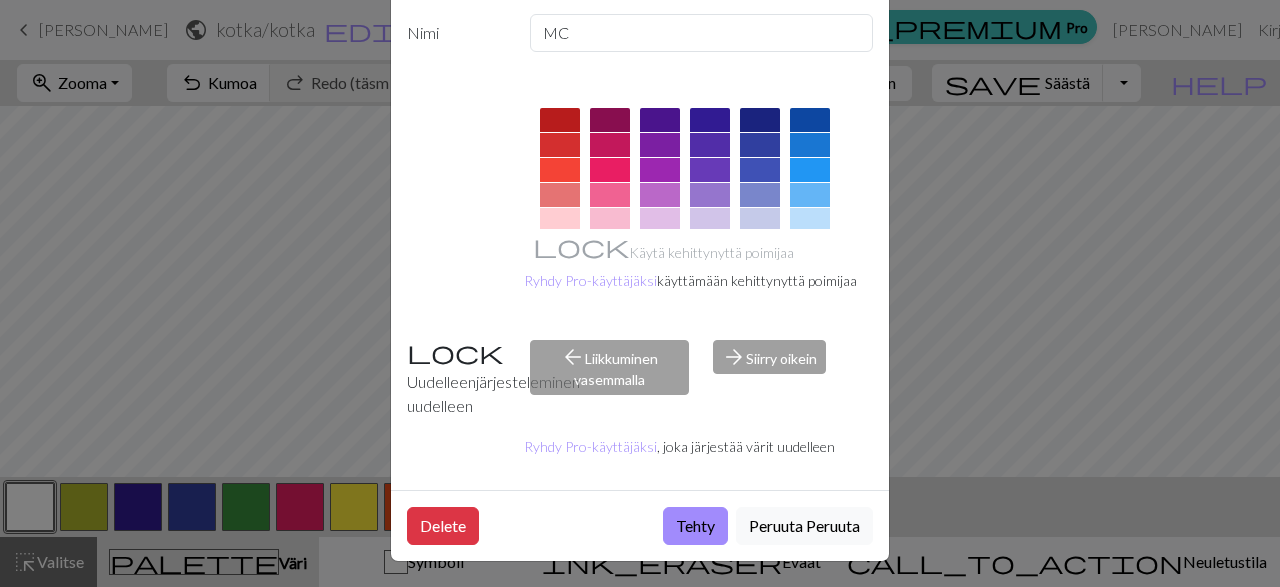 click on "Tehty" at bounding box center [695, 526] 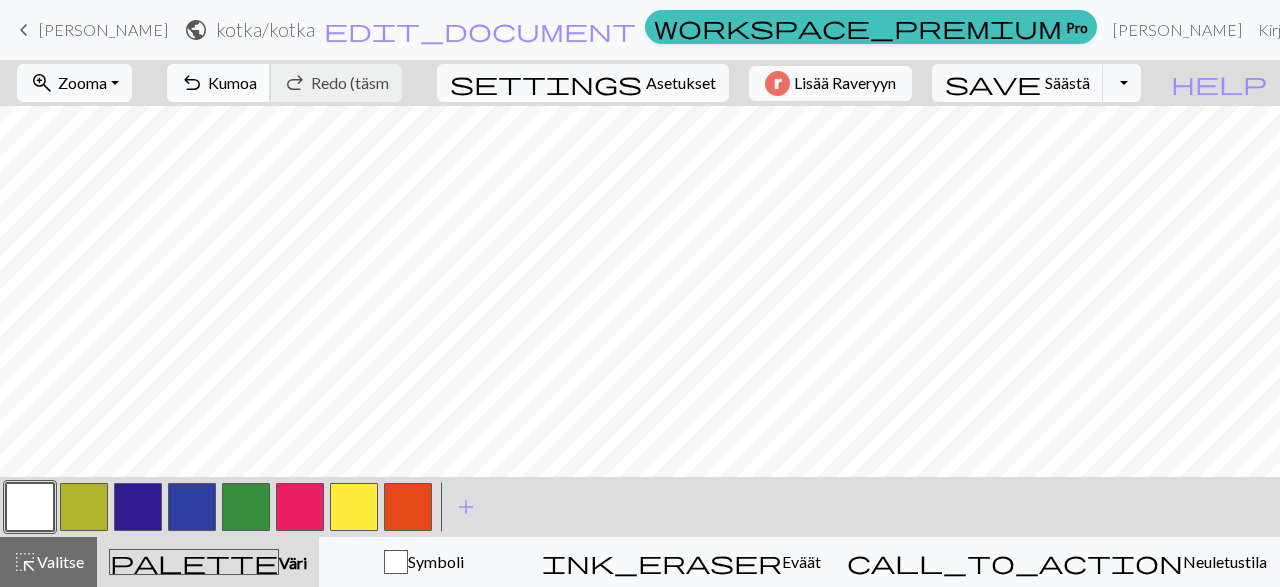 click on "Kumoa" at bounding box center (232, 82) 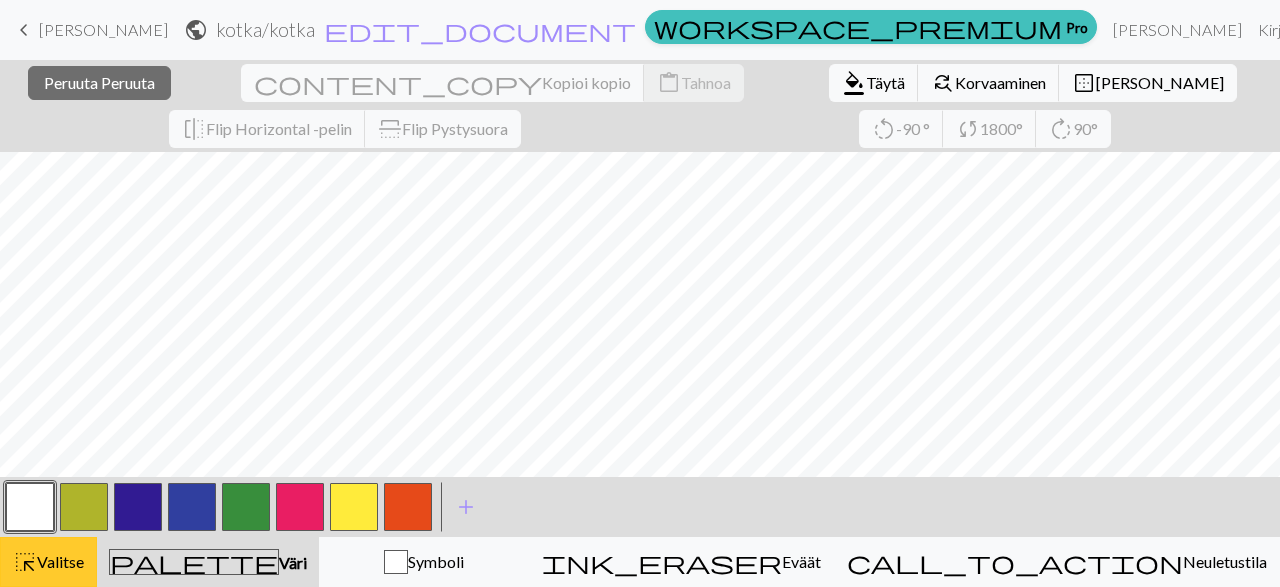 click on "highlight_alt  Valitse  Valitse" at bounding box center (48, 562) 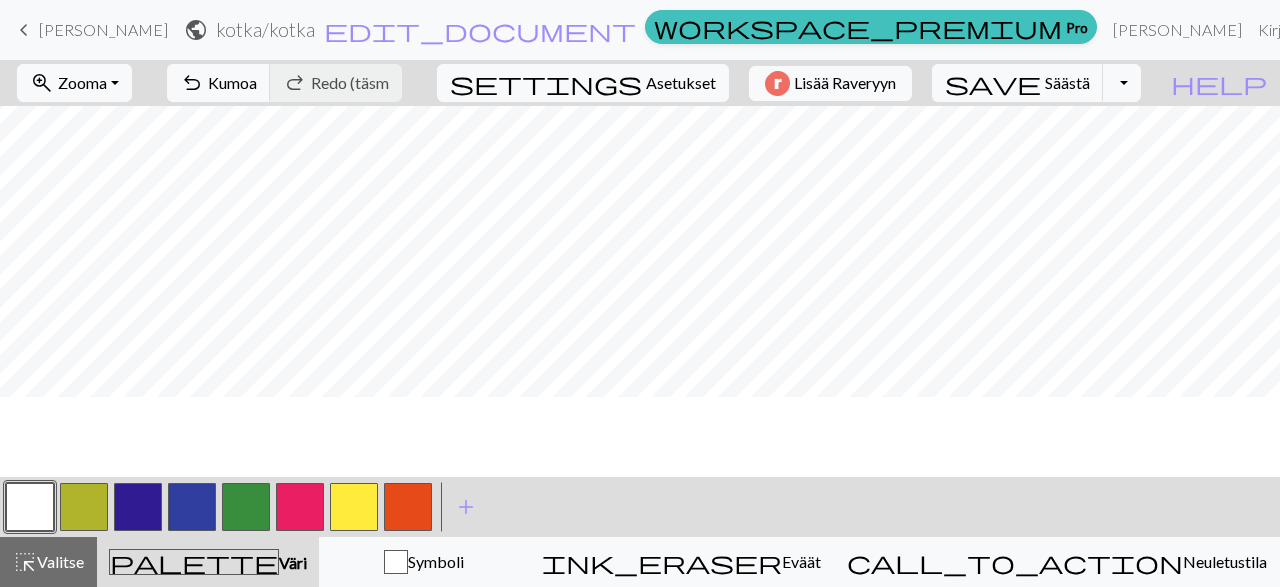 scroll, scrollTop: 202, scrollLeft: 0, axis: vertical 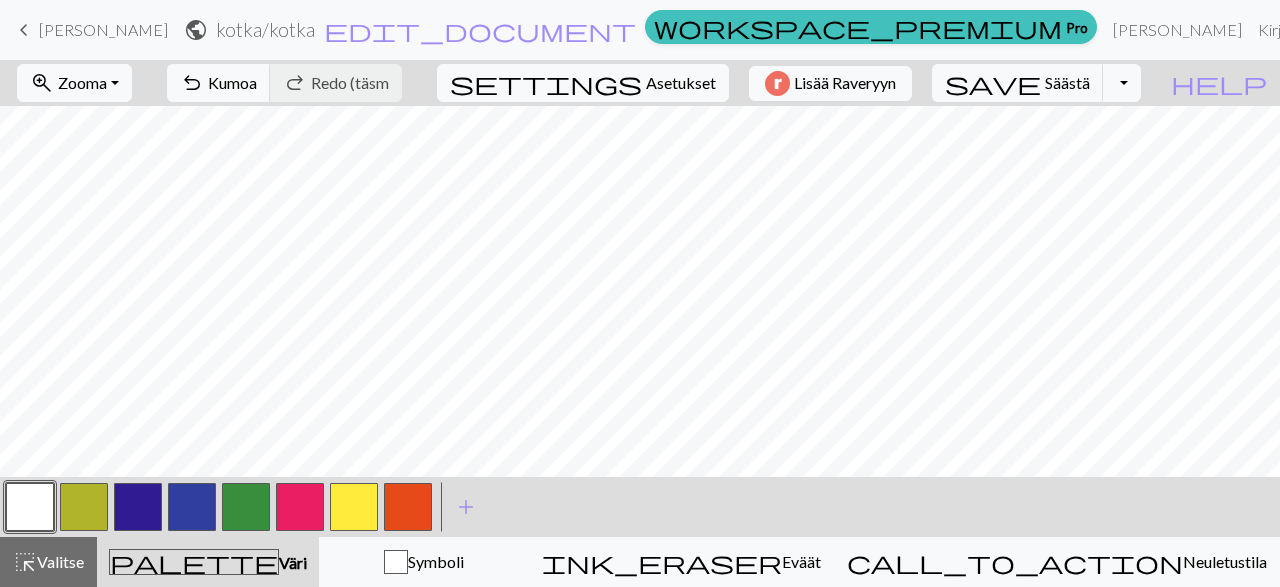click at bounding box center (354, 507) 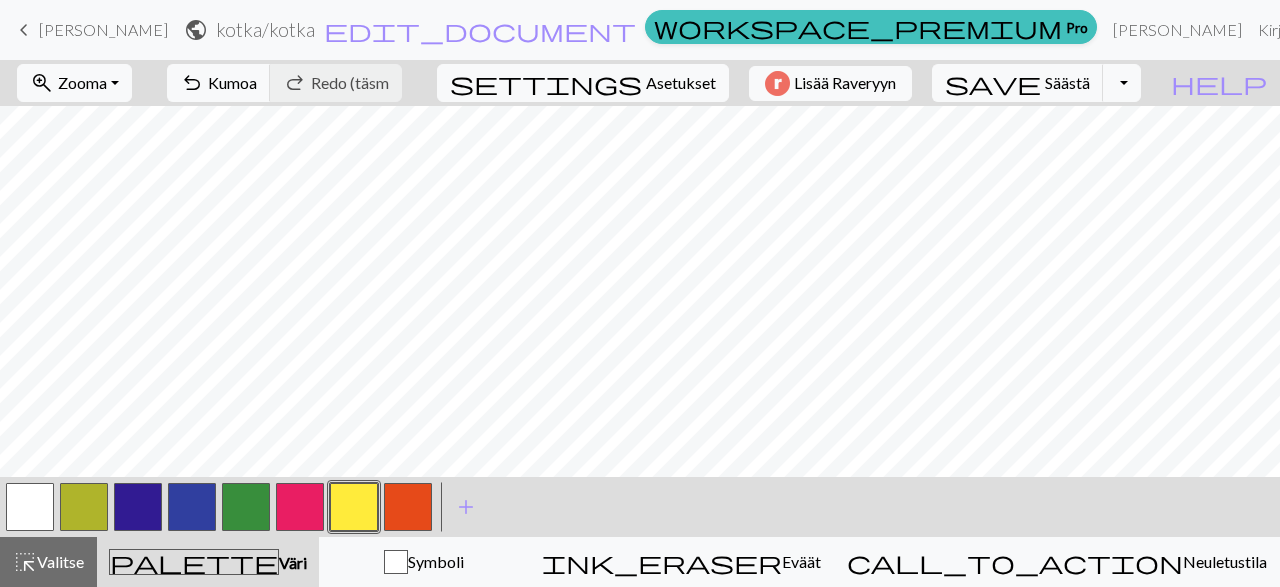 click at bounding box center (354, 507) 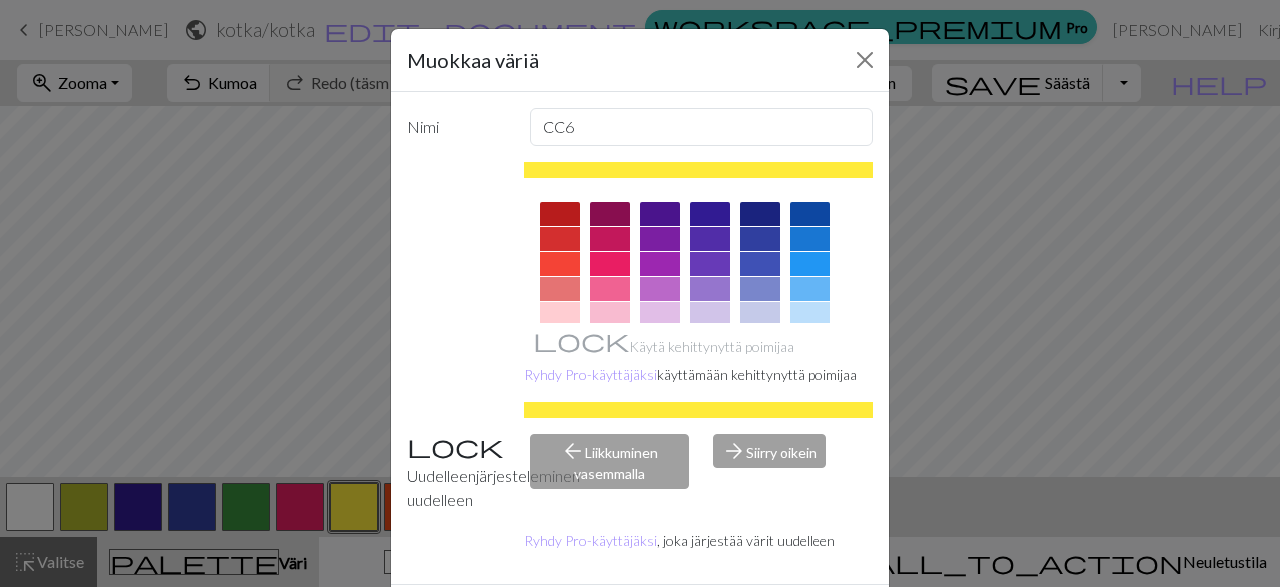 scroll, scrollTop: 94, scrollLeft: 0, axis: vertical 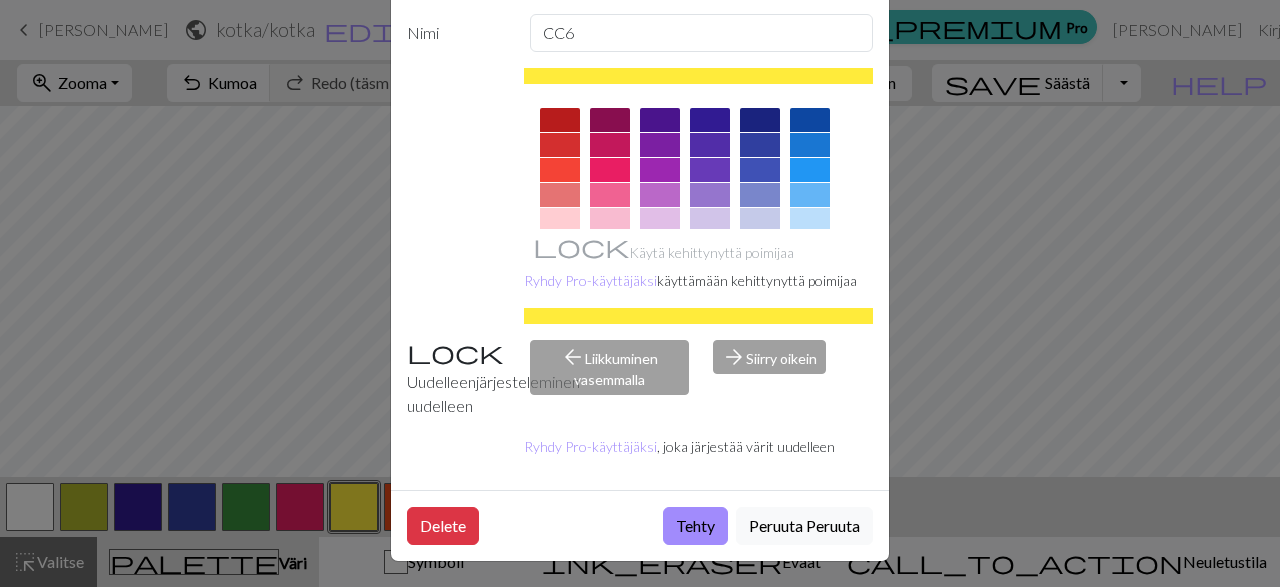 click on "Tehty" at bounding box center (695, 526) 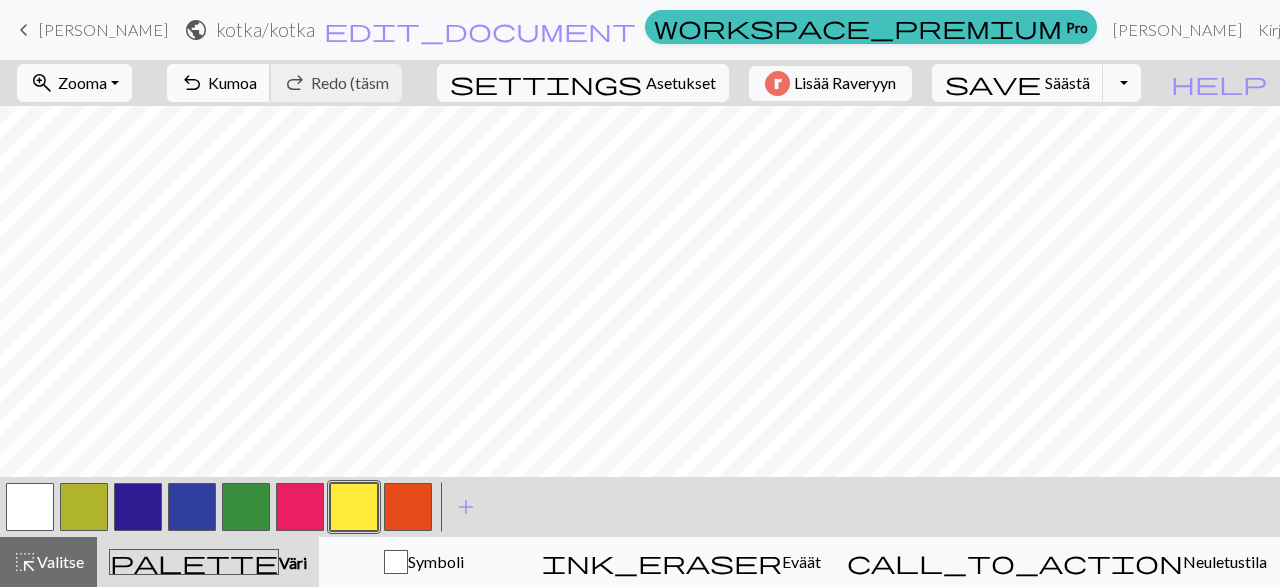 click on "undo Kumoa Undo" at bounding box center [219, 83] 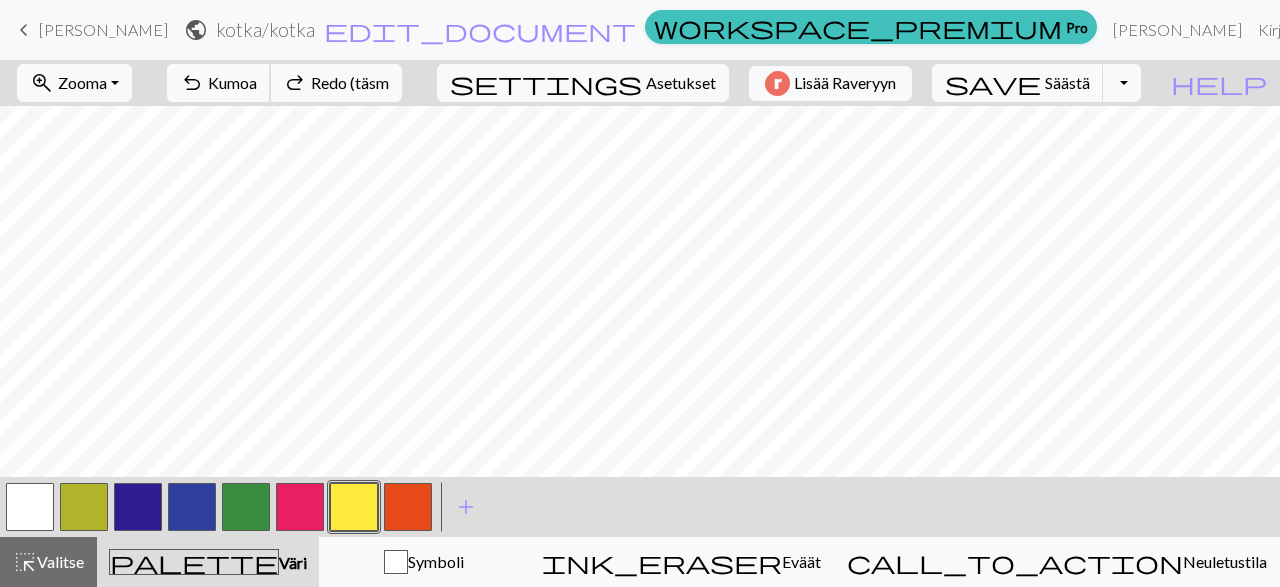 click on "Kumoa" at bounding box center (232, 82) 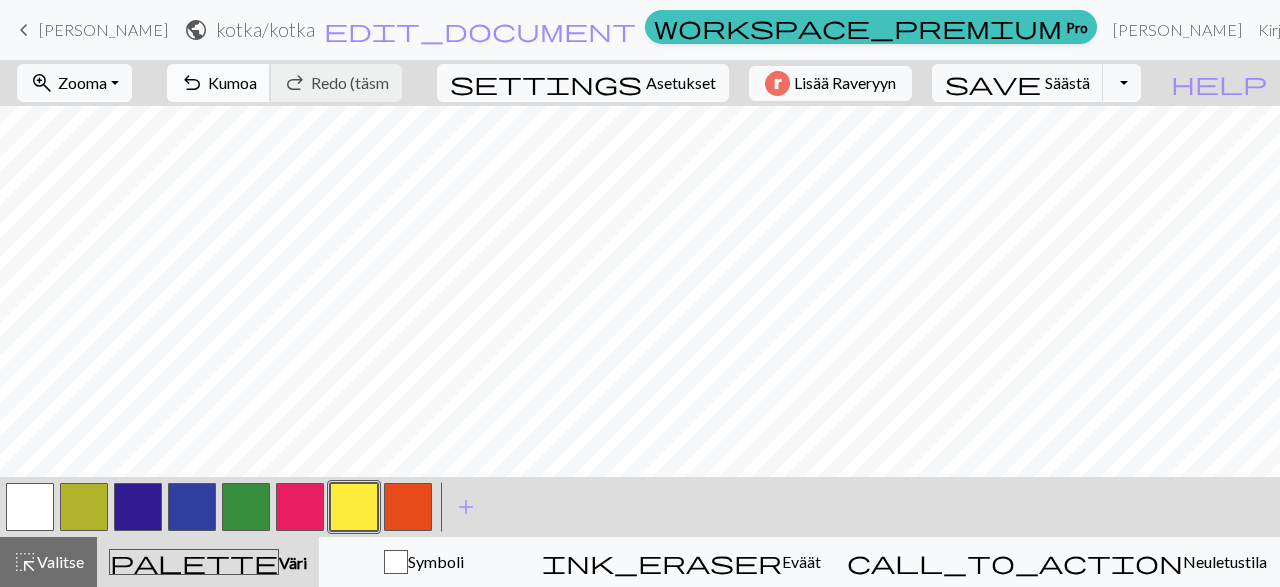 click on "Kumoa" at bounding box center (232, 82) 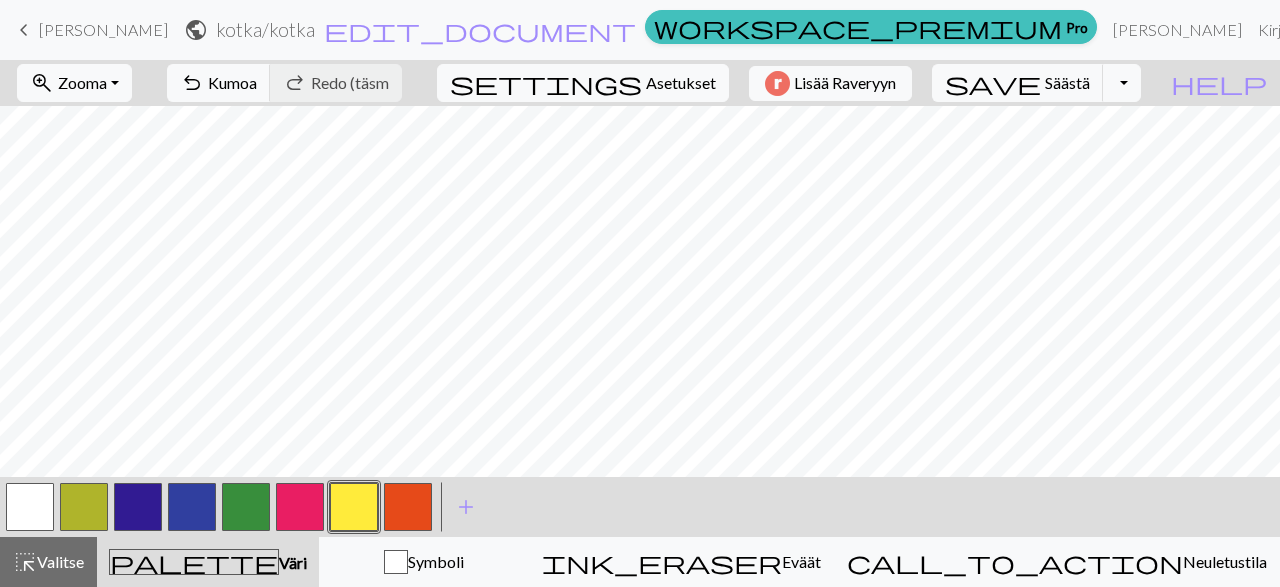 click at bounding box center [408, 507] 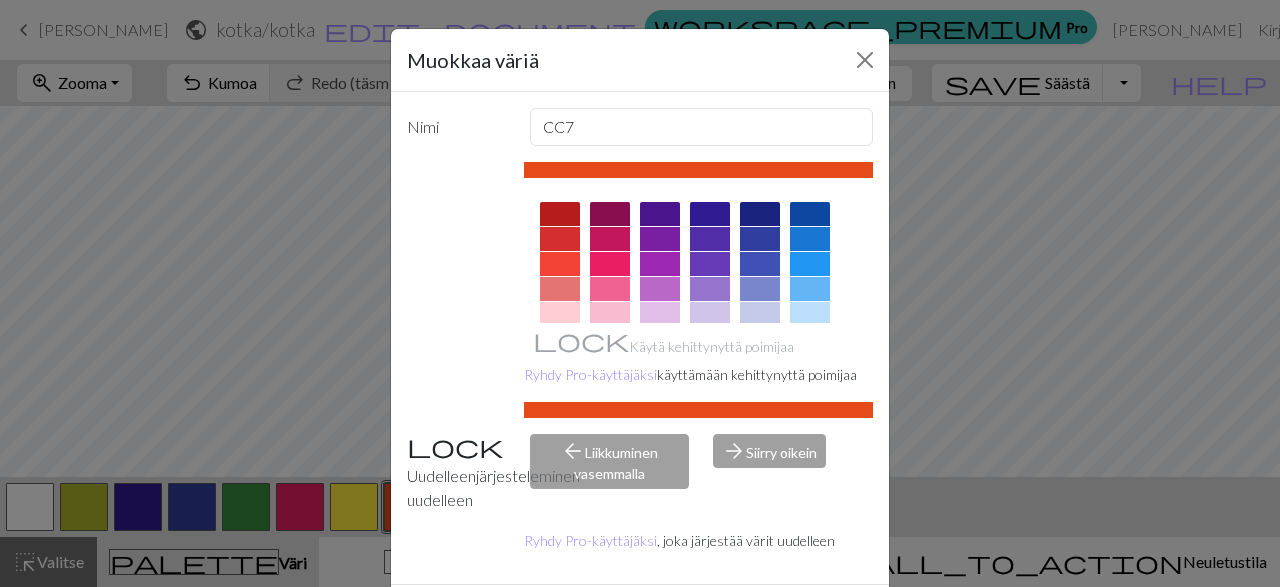 scroll, scrollTop: 94, scrollLeft: 0, axis: vertical 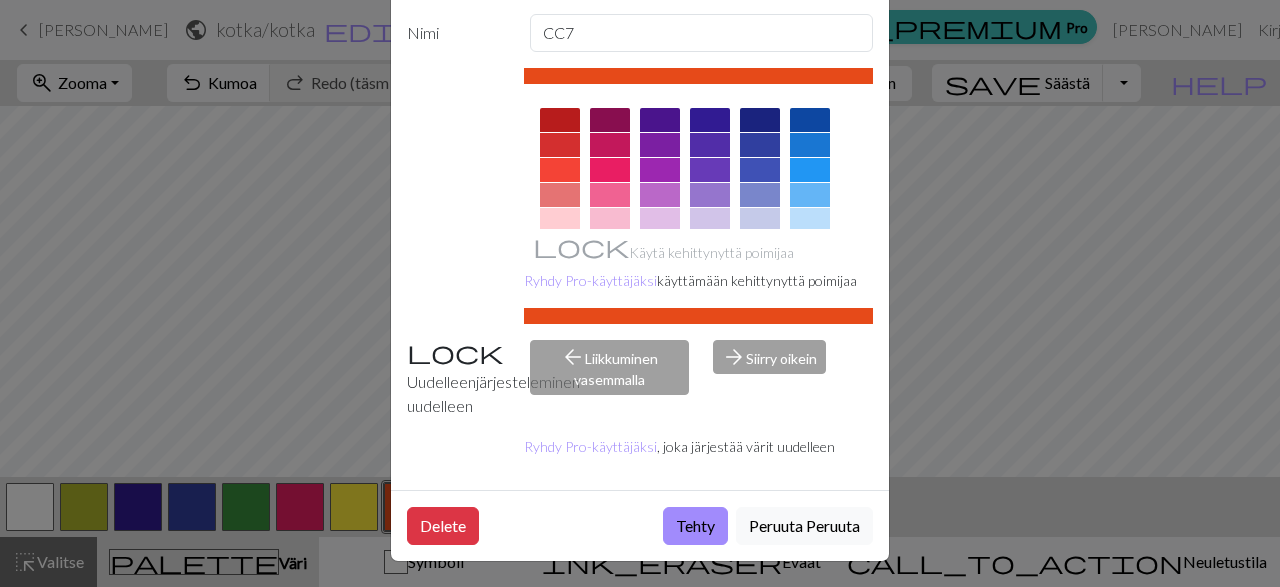 click on "Tehty" at bounding box center [695, 526] 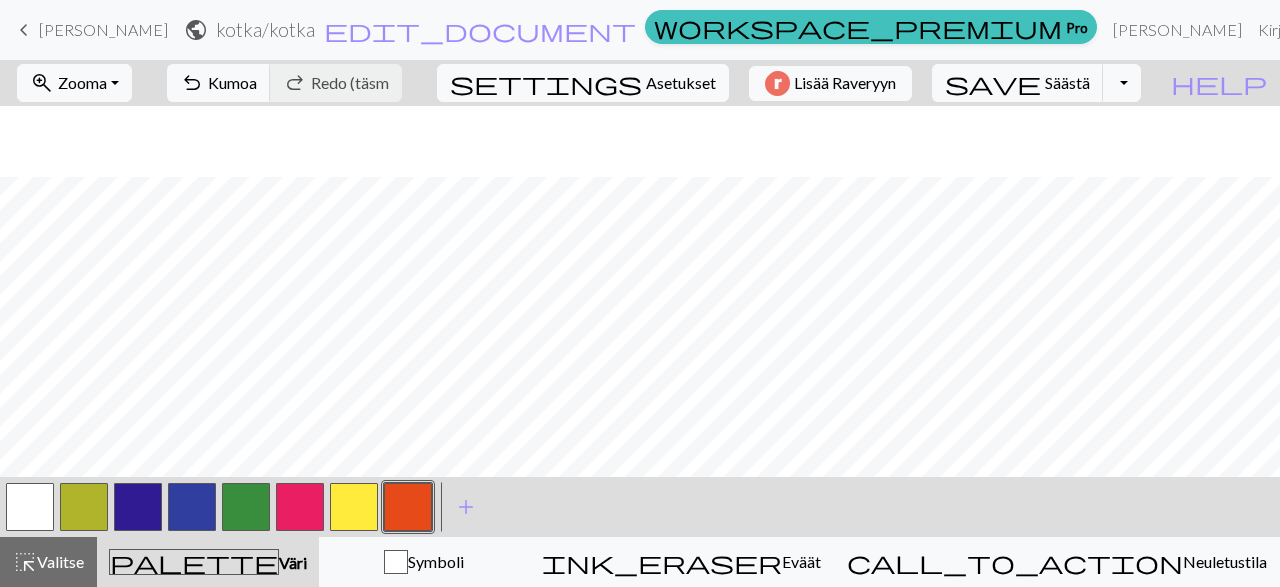 scroll, scrollTop: 248, scrollLeft: 0, axis: vertical 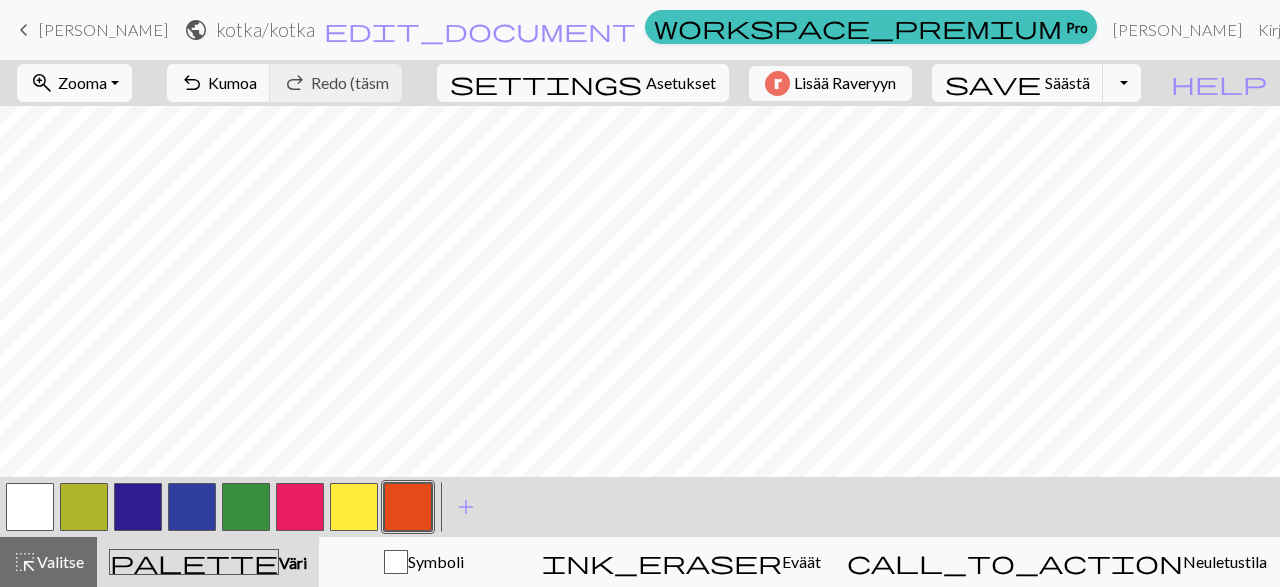 click at bounding box center (138, 507) 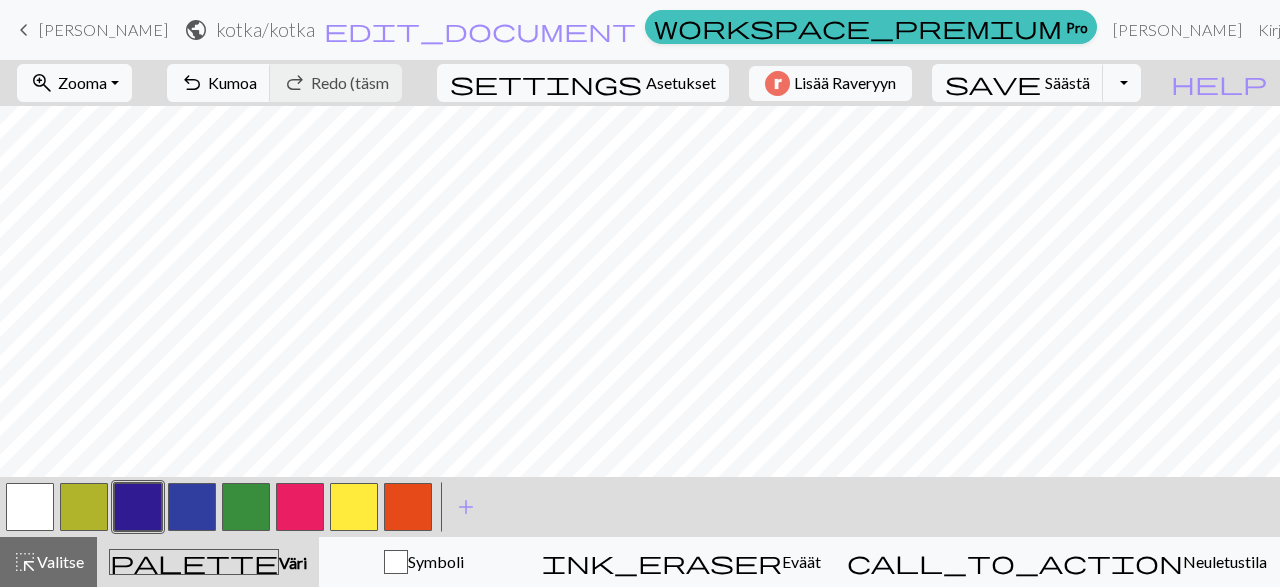 click at bounding box center [192, 507] 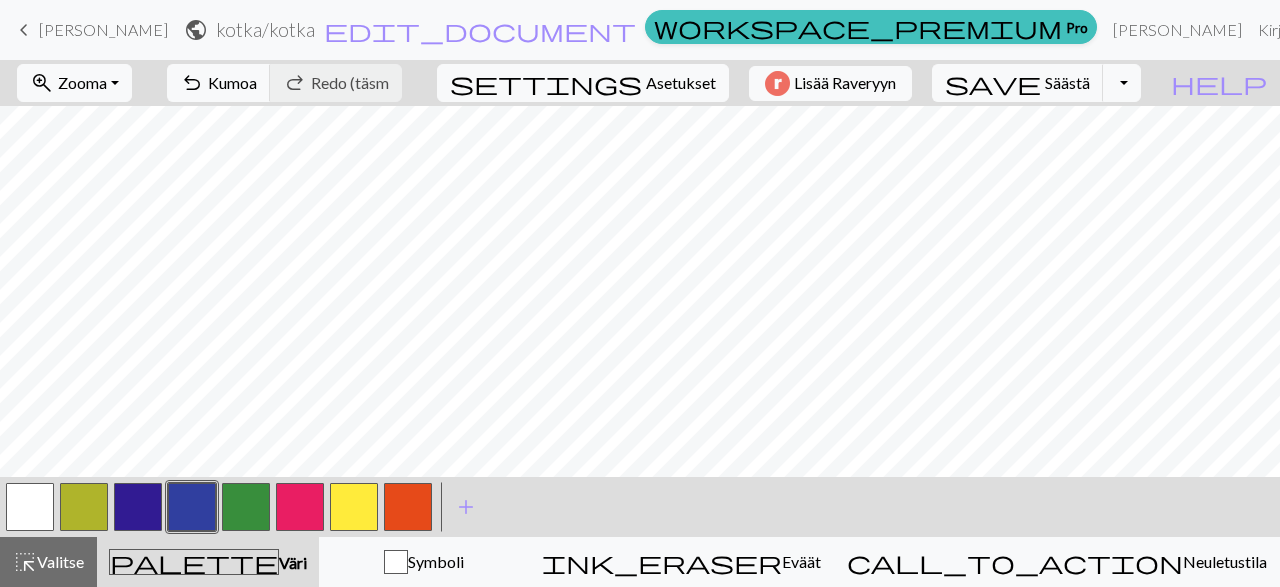 click at bounding box center [192, 507] 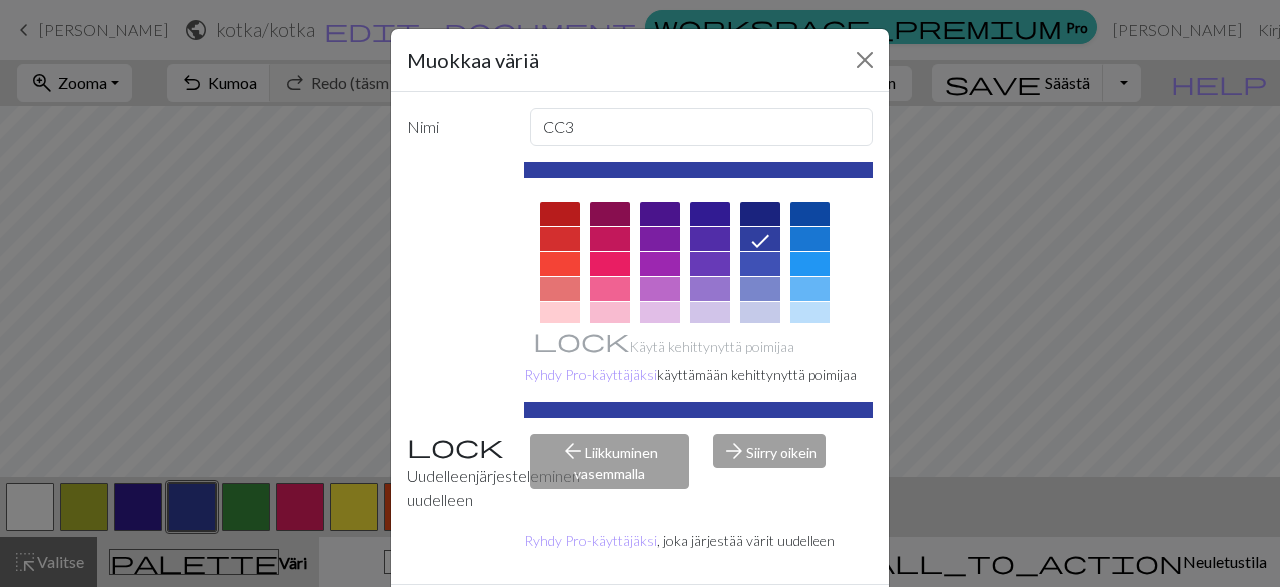 scroll, scrollTop: 94, scrollLeft: 0, axis: vertical 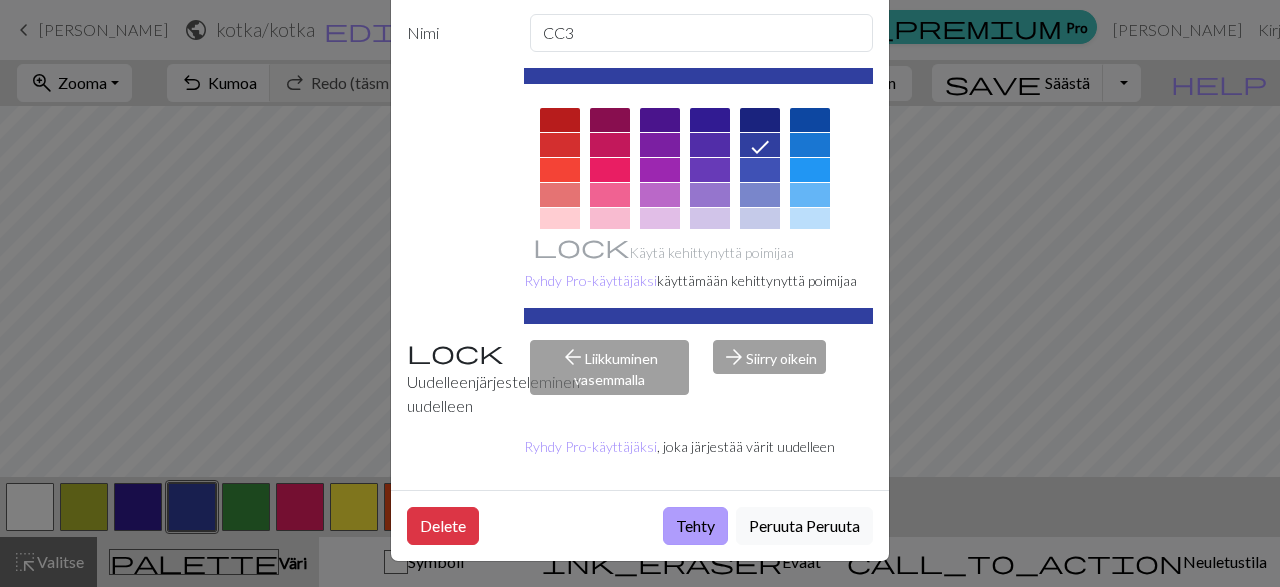 click on "Tehty" at bounding box center (695, 526) 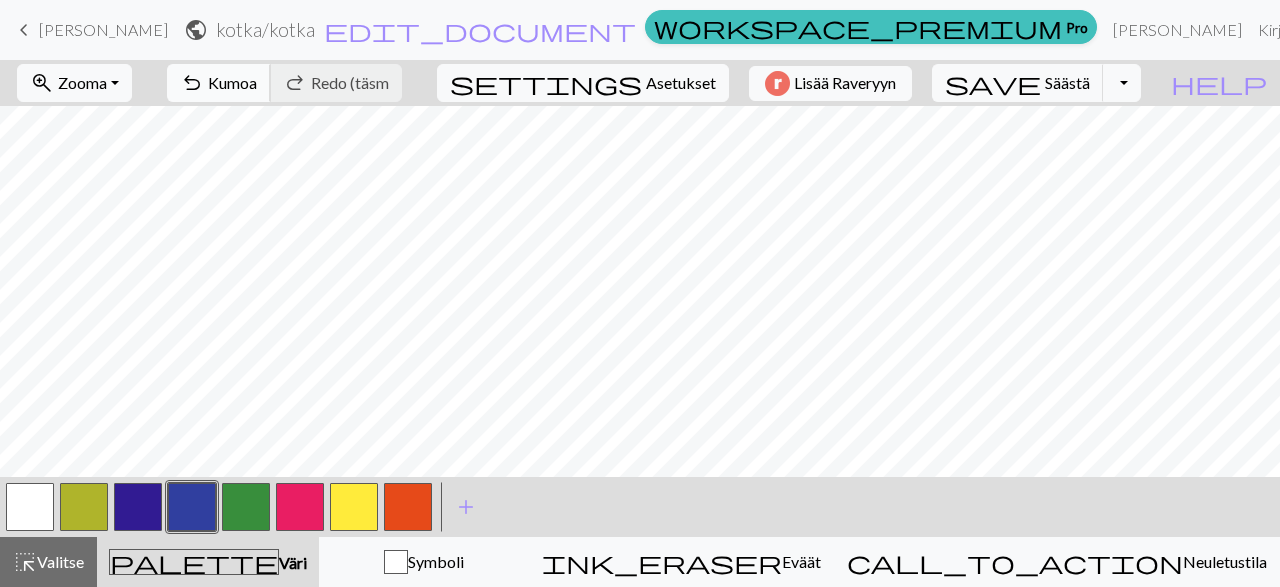 click on "Kumoa" at bounding box center (232, 82) 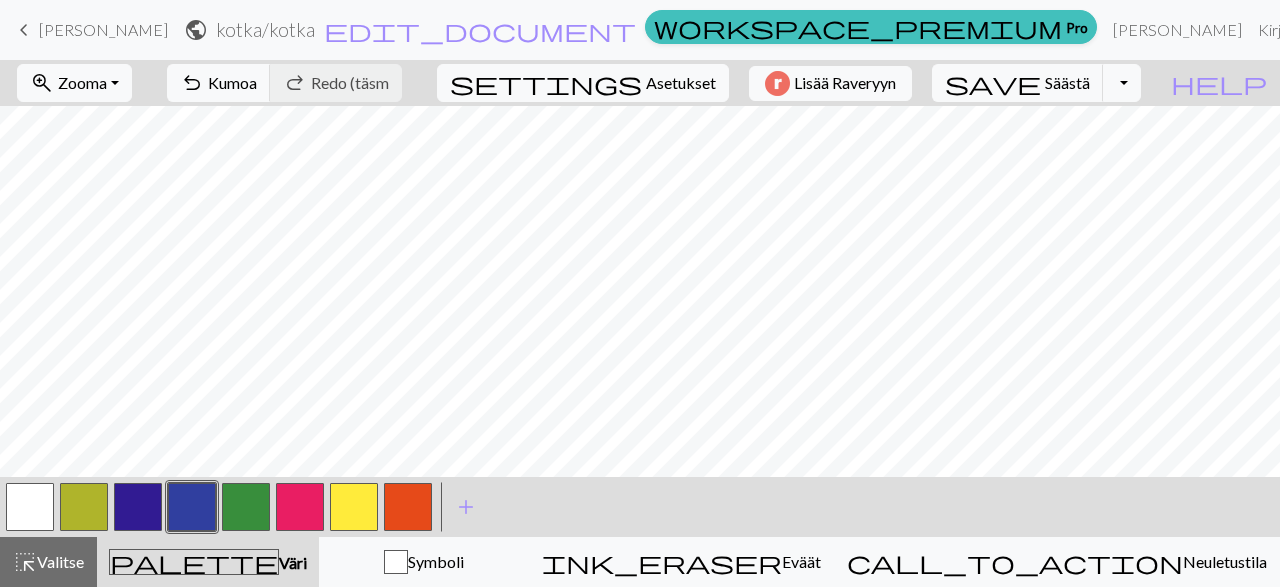 click at bounding box center [30, 507] 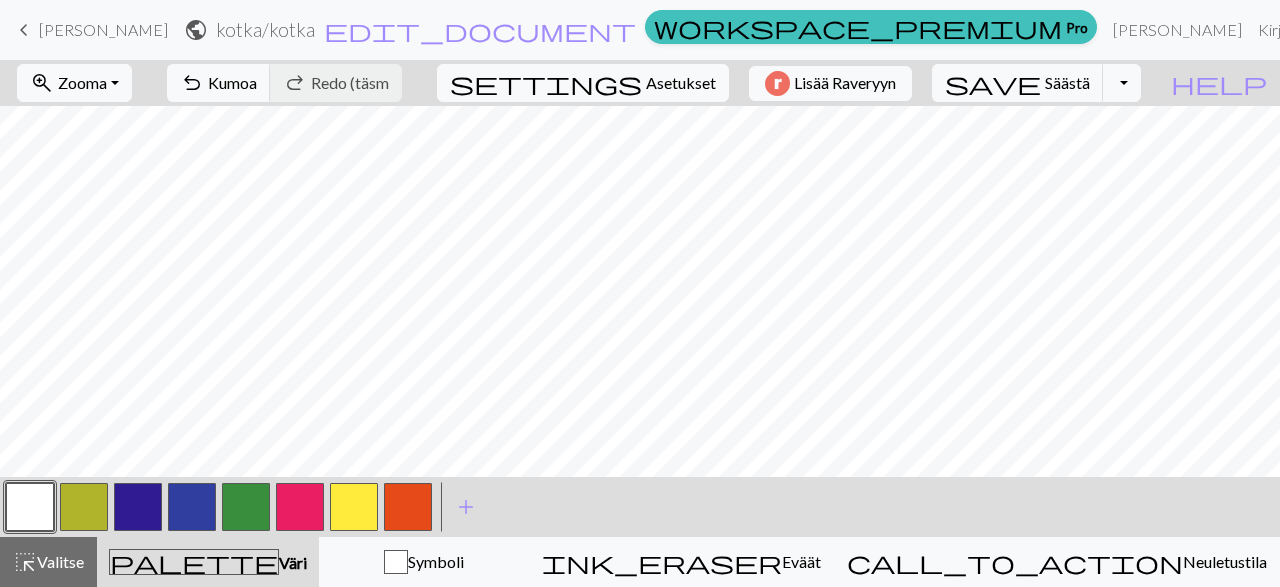 click at bounding box center [30, 507] 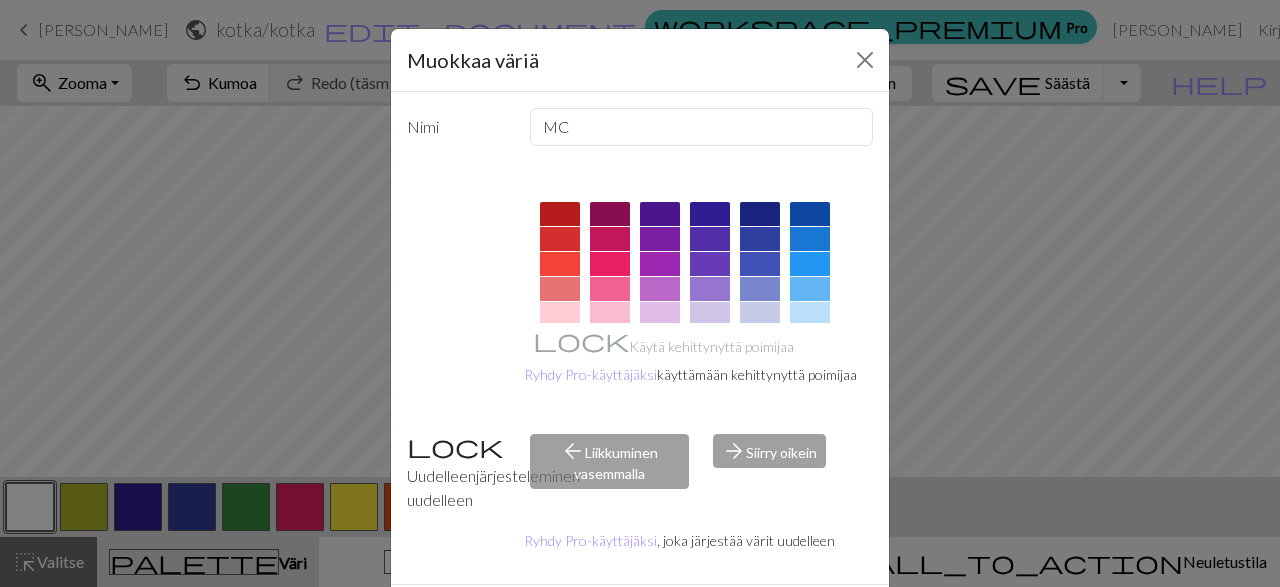 scroll, scrollTop: 94, scrollLeft: 0, axis: vertical 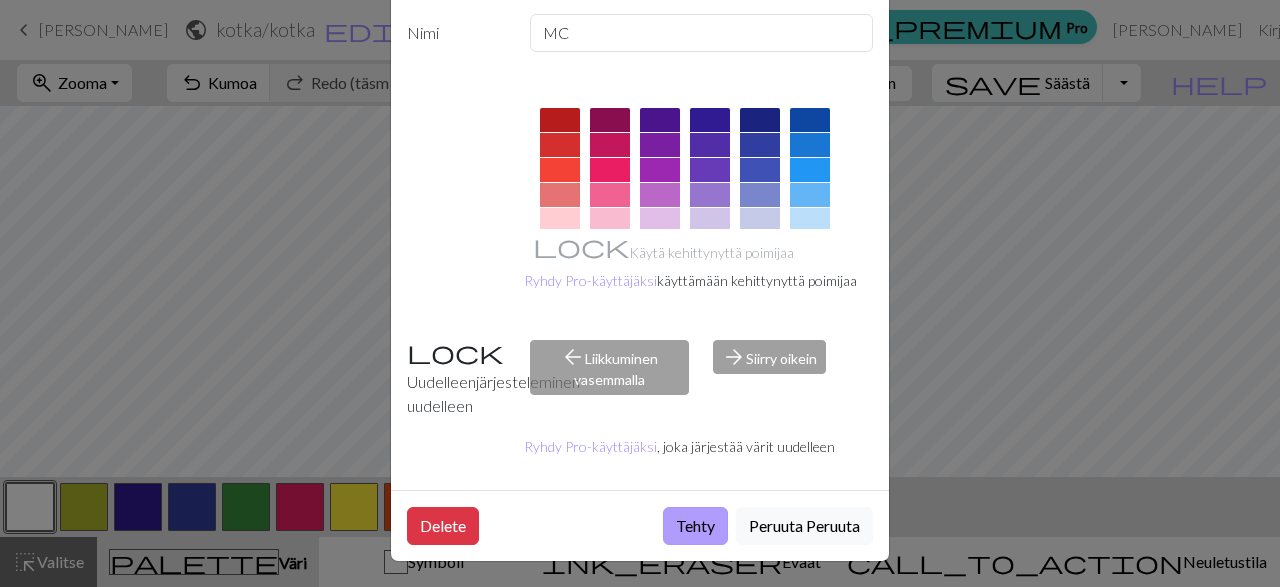 click on "Tehty" at bounding box center [695, 526] 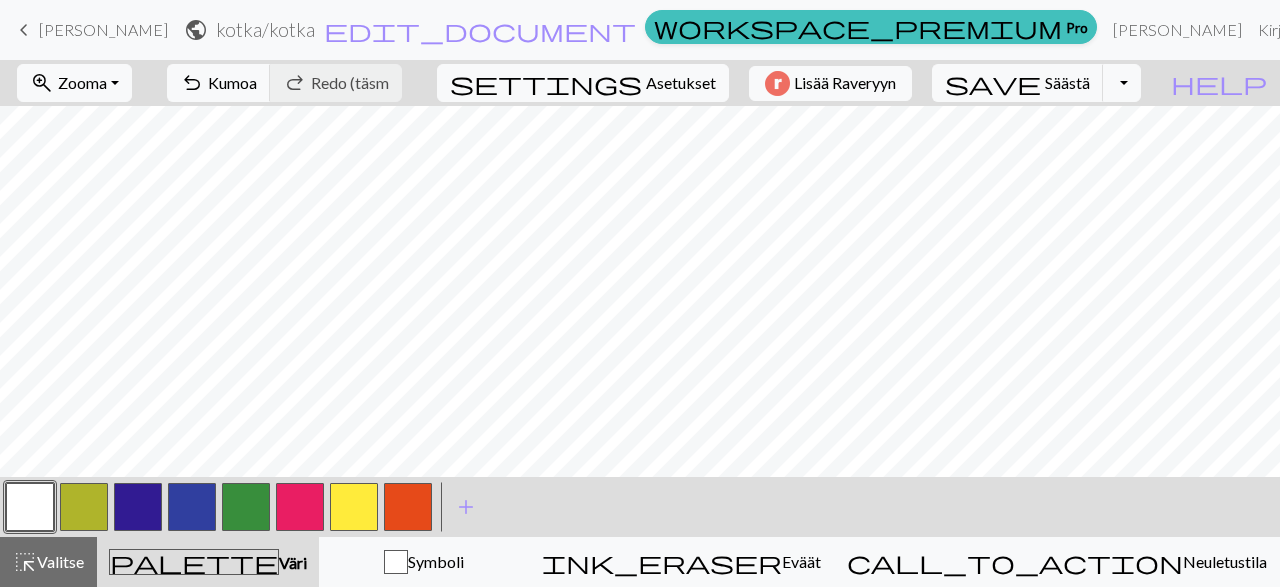 scroll, scrollTop: 111, scrollLeft: 0, axis: vertical 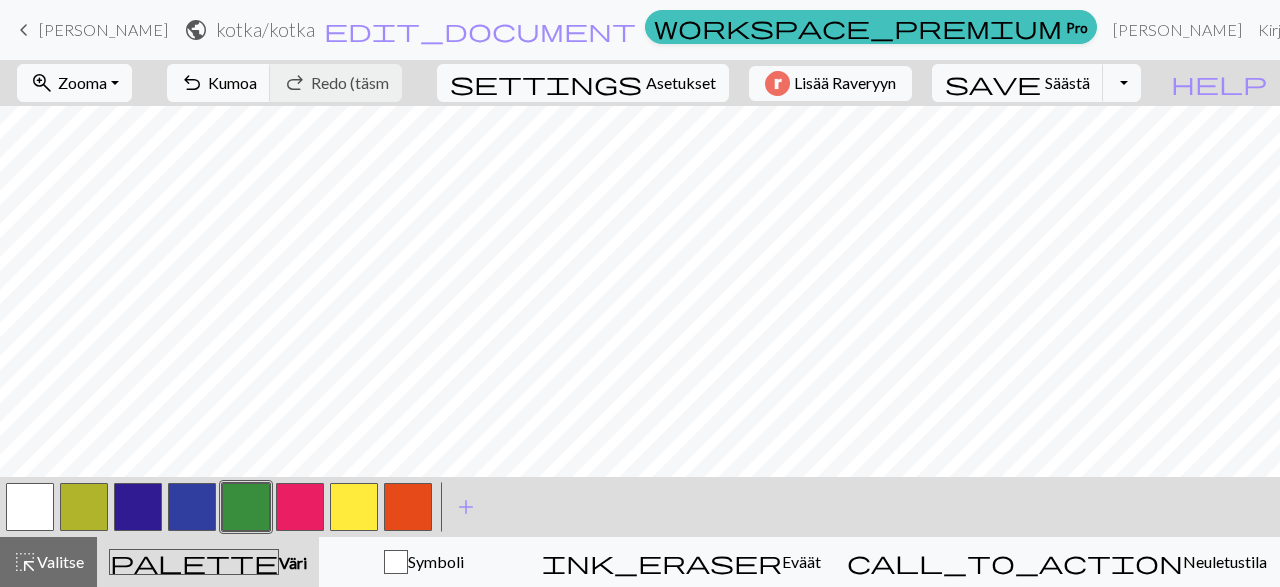 click at bounding box center (246, 507) 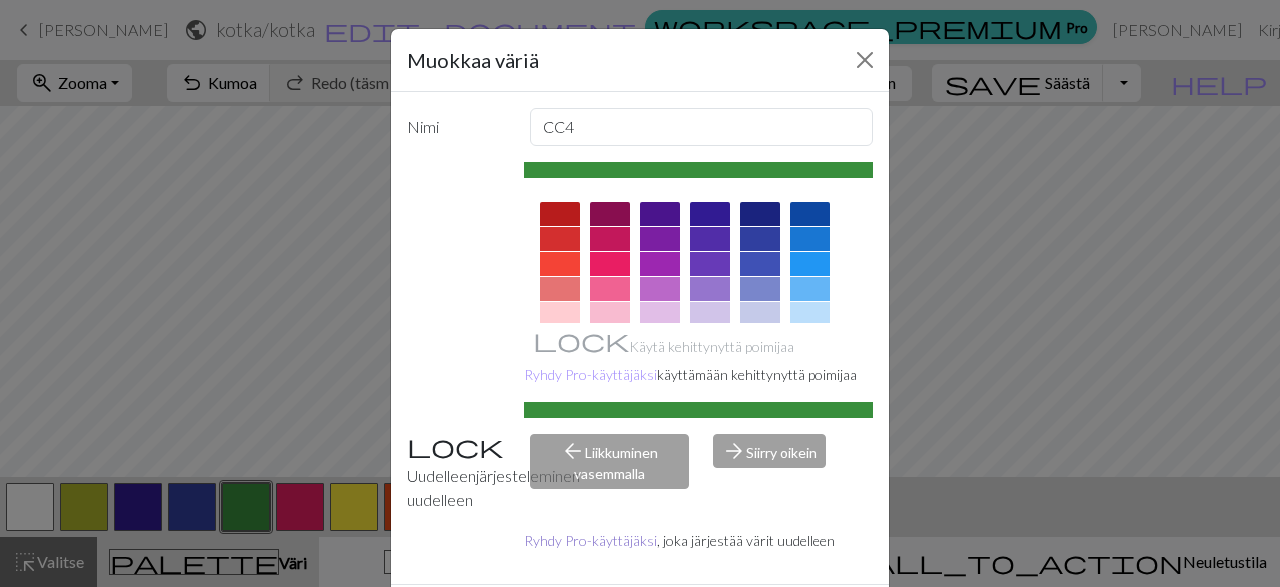 scroll, scrollTop: 94, scrollLeft: 0, axis: vertical 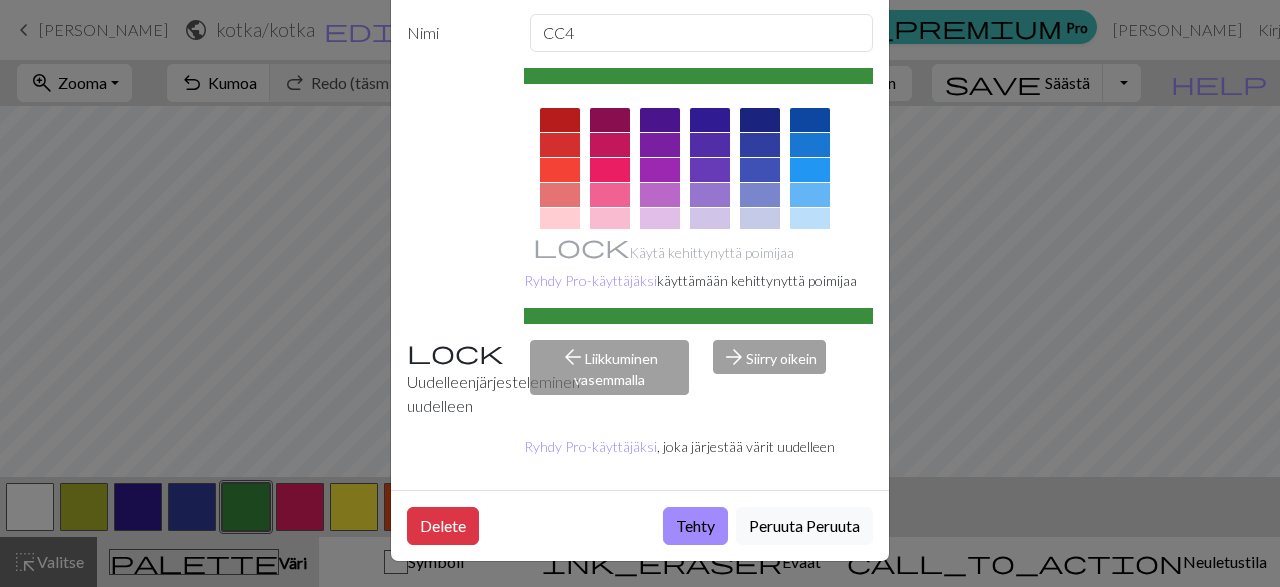 click on "Tehty" at bounding box center (695, 526) 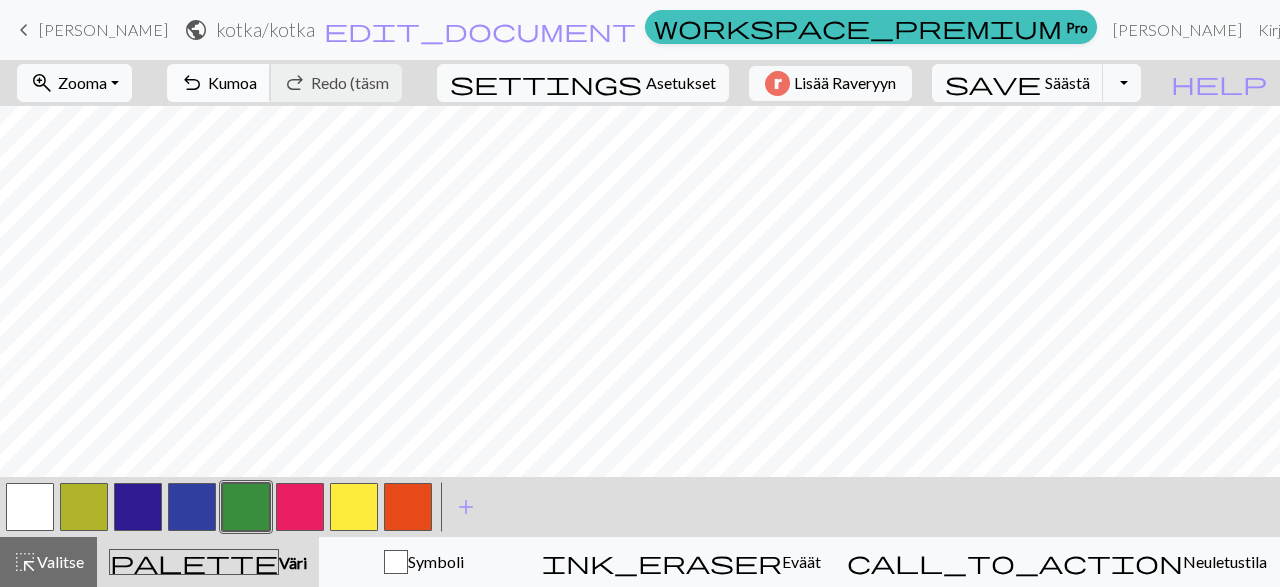 click on "undo Kumoa Undo" at bounding box center (219, 83) 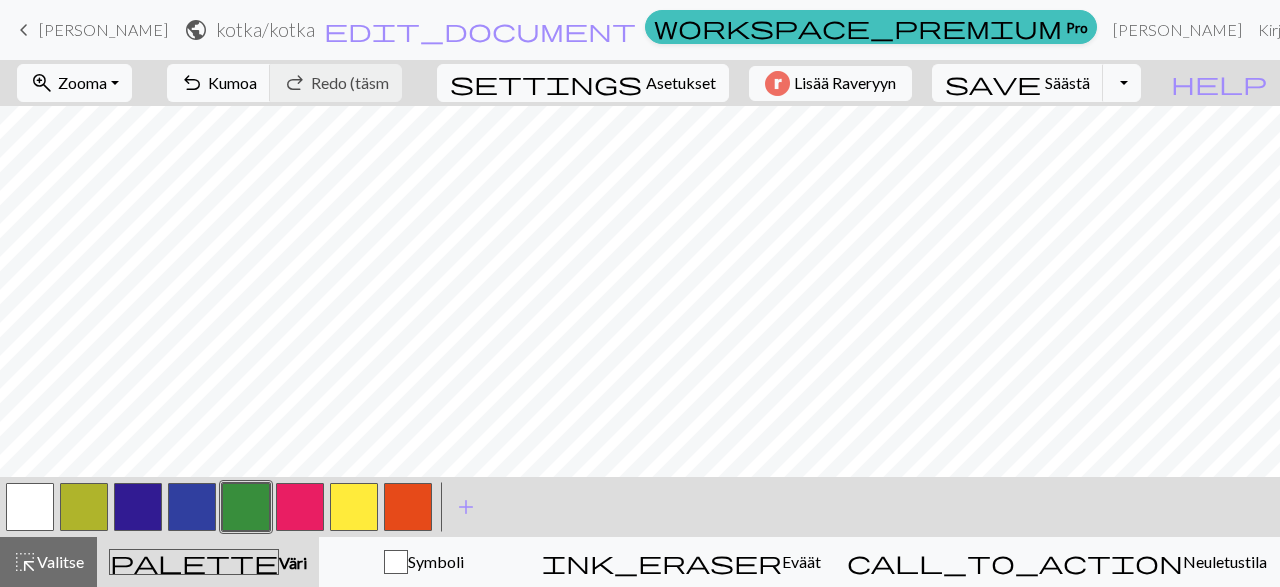 click at bounding box center [192, 507] 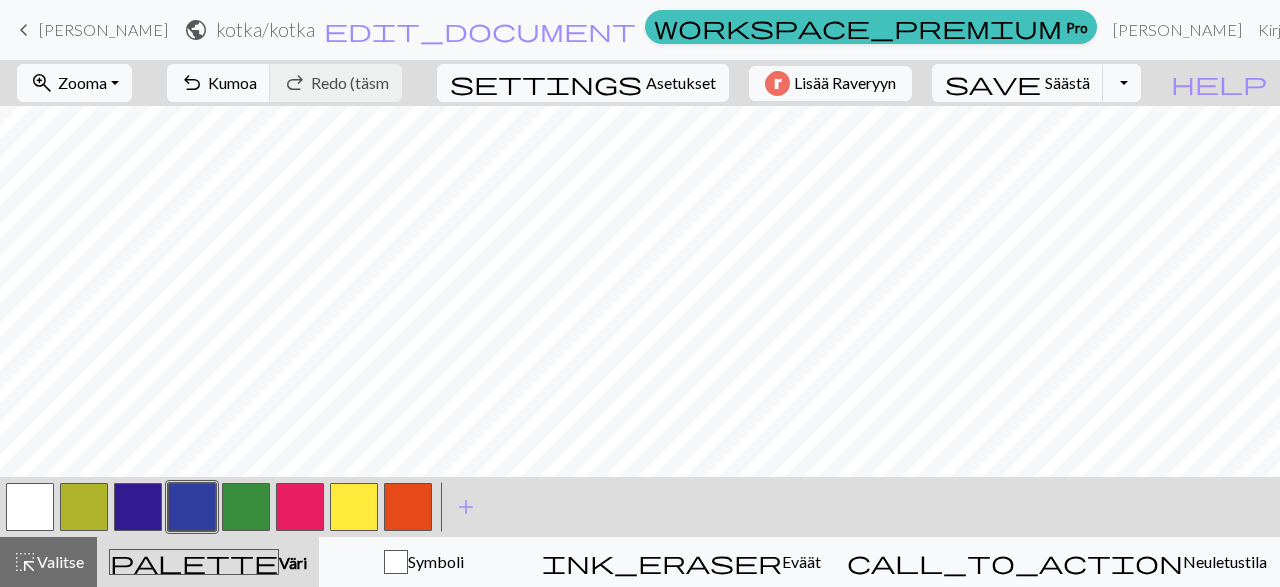 click at bounding box center [192, 507] 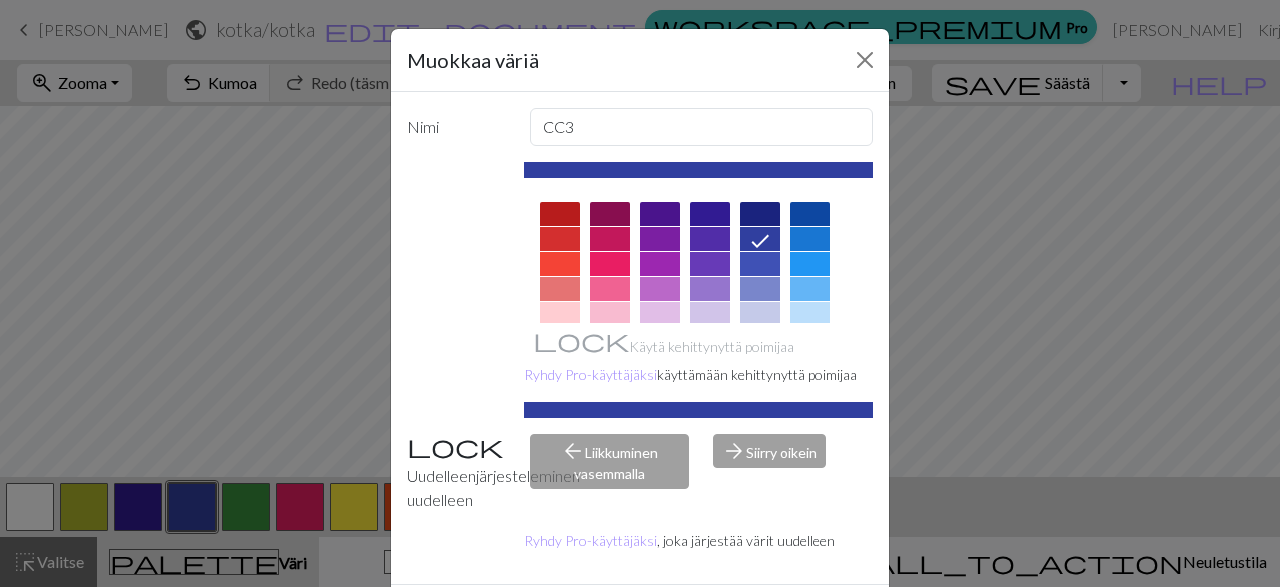 scroll, scrollTop: 94, scrollLeft: 0, axis: vertical 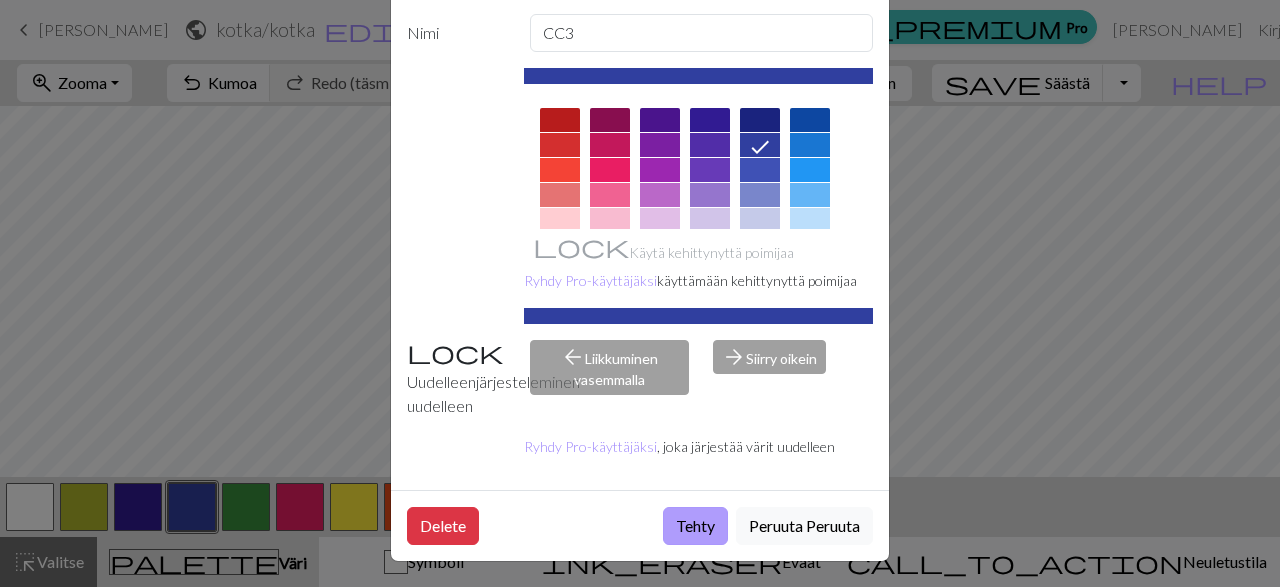 click on "Tehty" at bounding box center (695, 526) 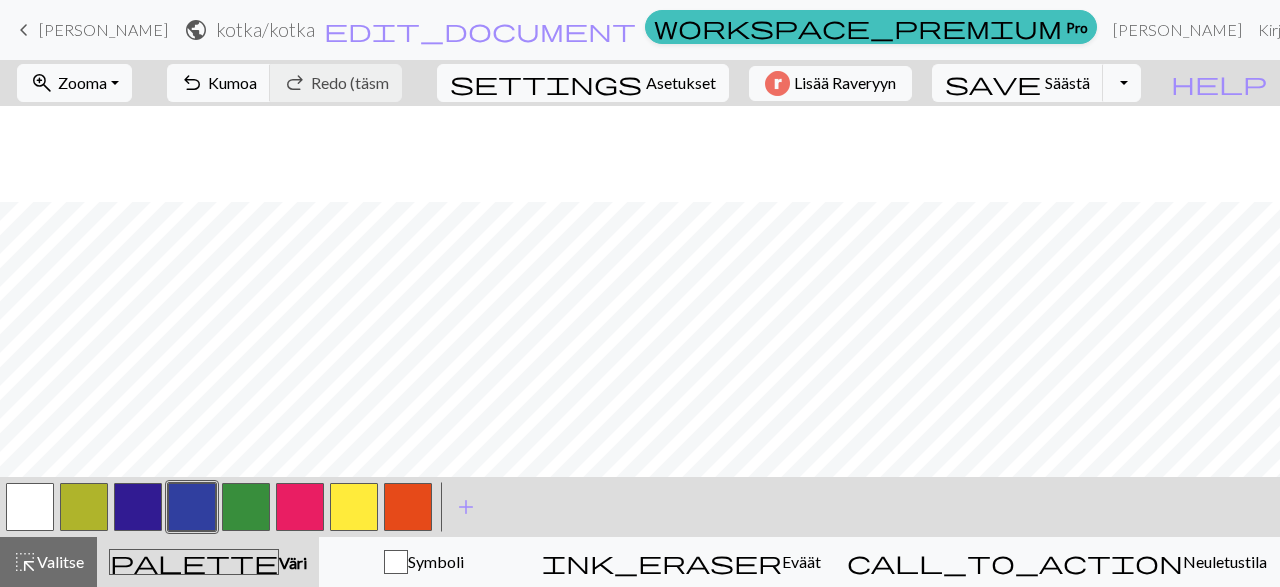 scroll, scrollTop: 116, scrollLeft: 0, axis: vertical 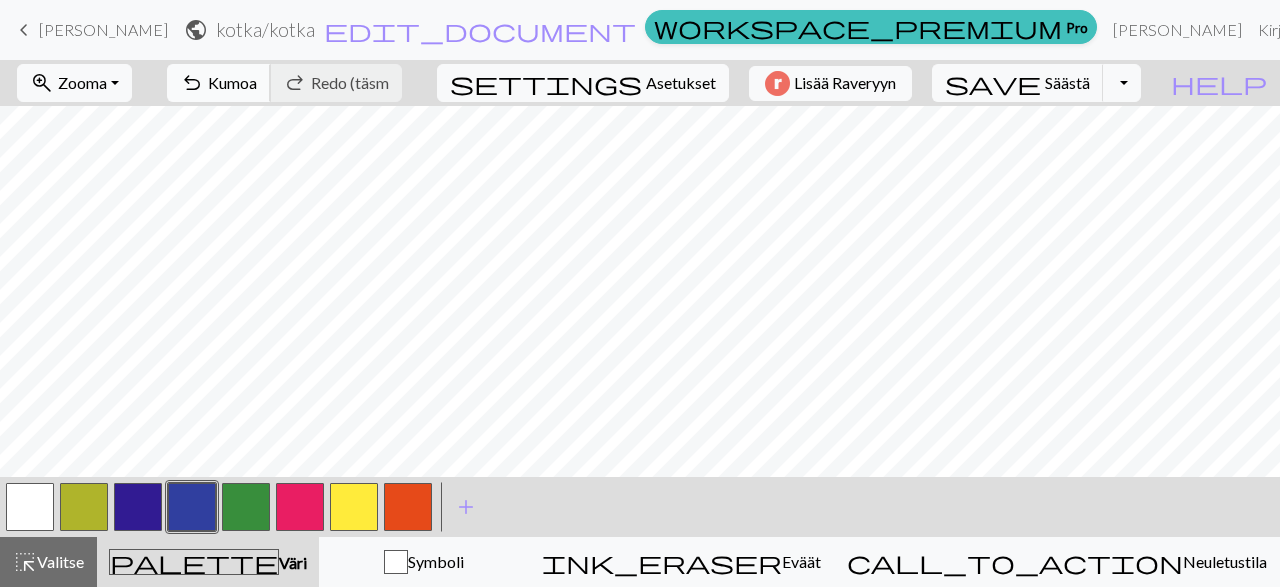 click on "Kumoa" at bounding box center [232, 82] 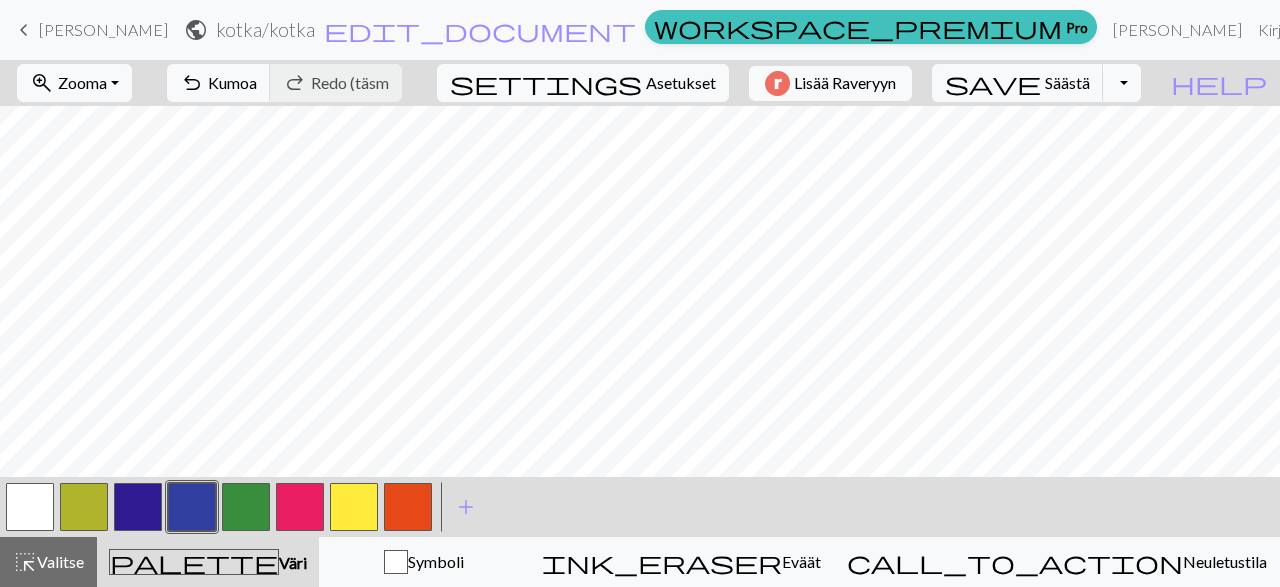 click at bounding box center [30, 507] 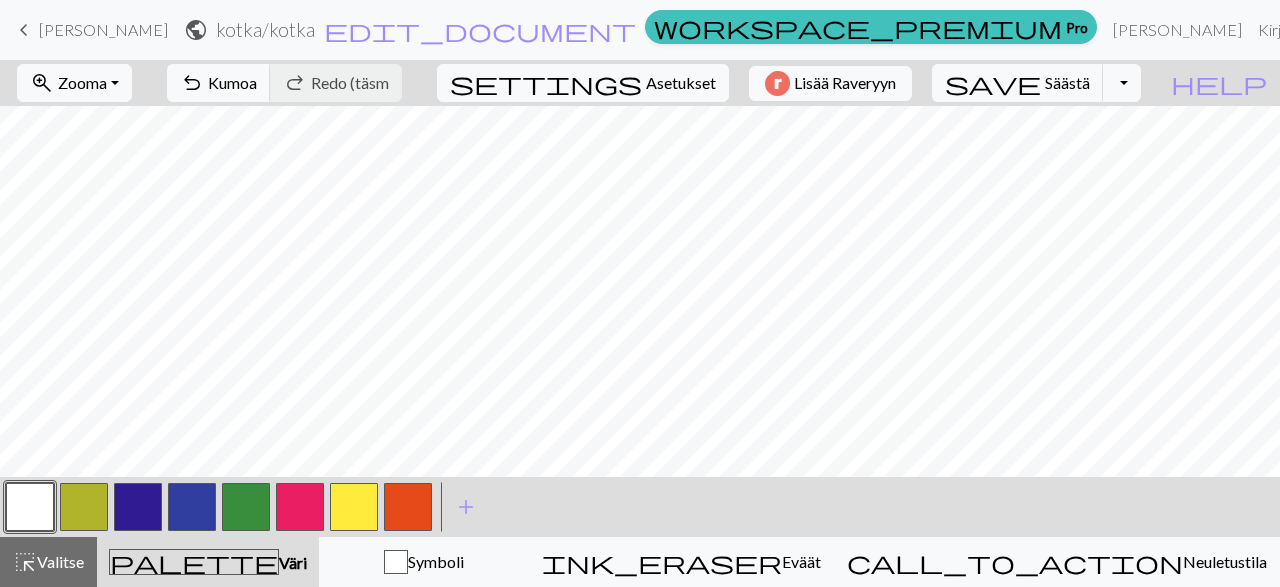 click on "< >" at bounding box center (219, 507) 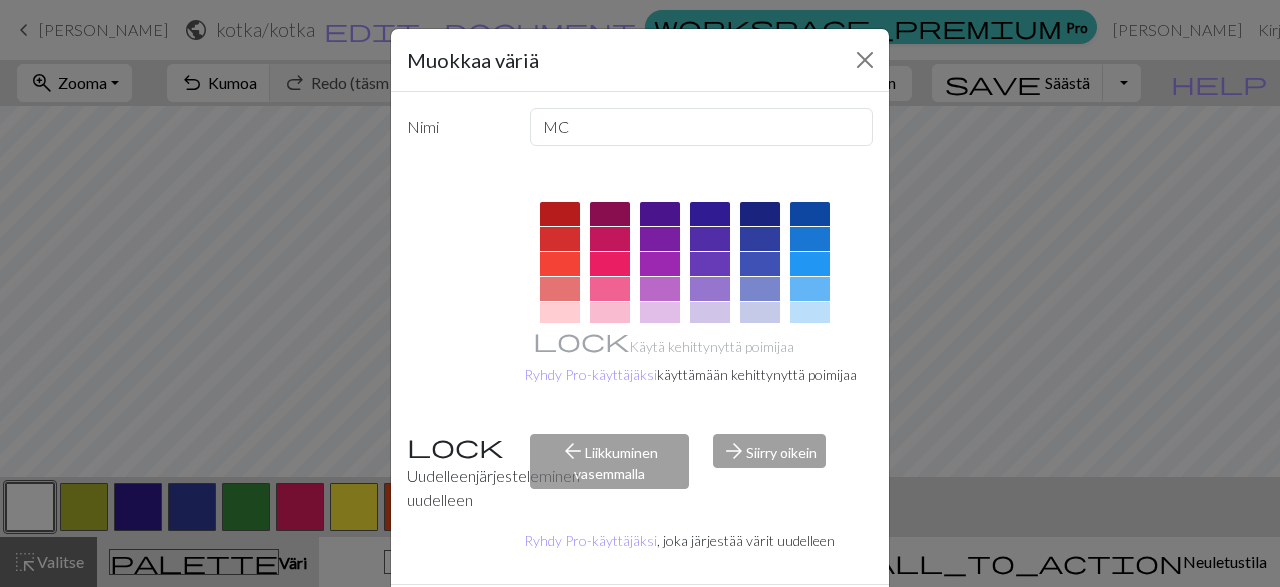 scroll, scrollTop: 94, scrollLeft: 0, axis: vertical 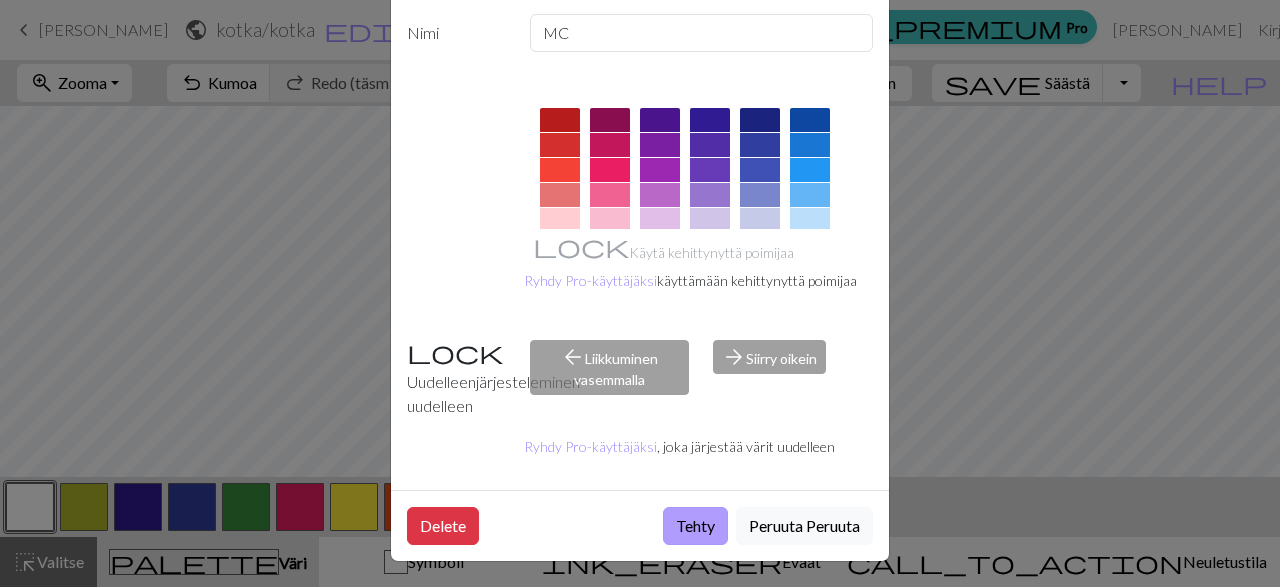 click on "Tehty" at bounding box center [695, 526] 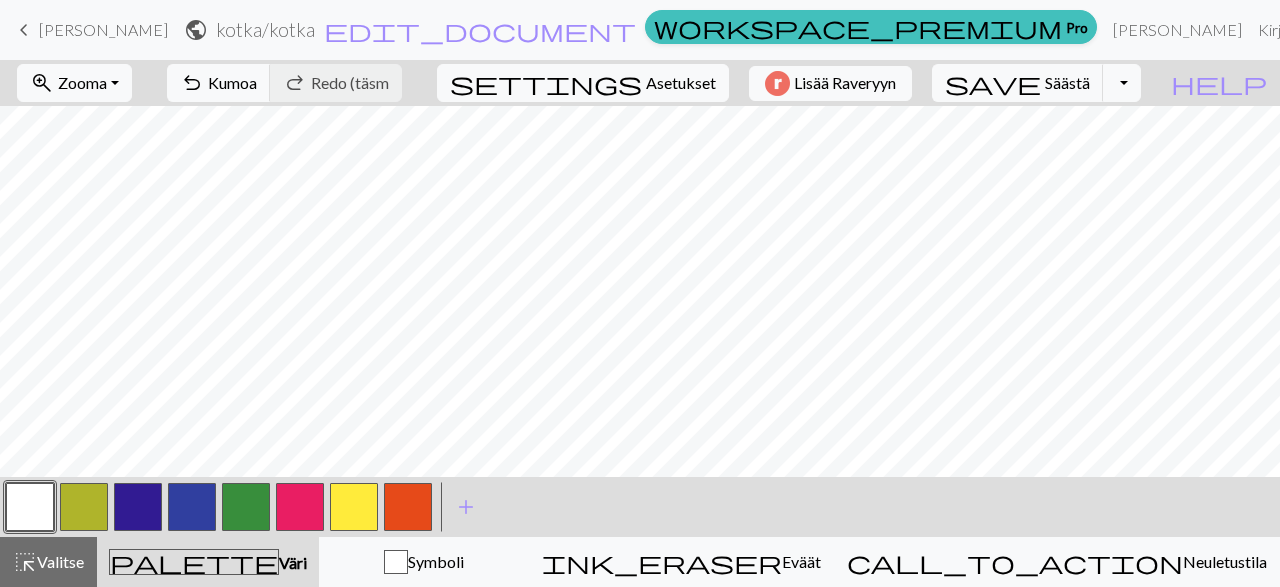 click at bounding box center (246, 507) 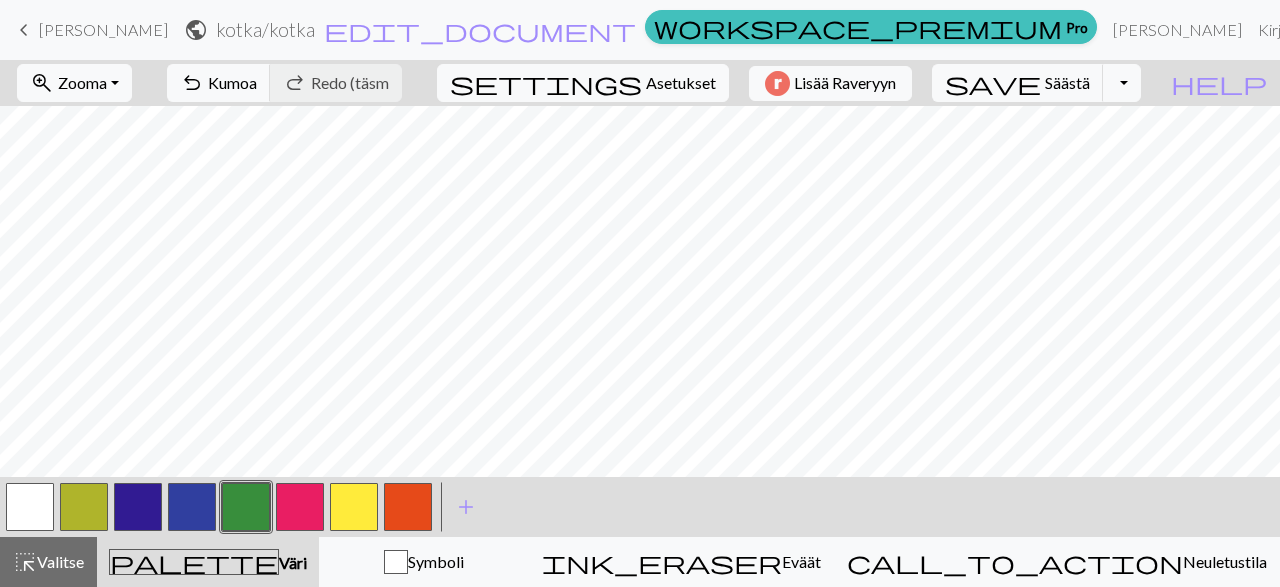 click at bounding box center (246, 507) 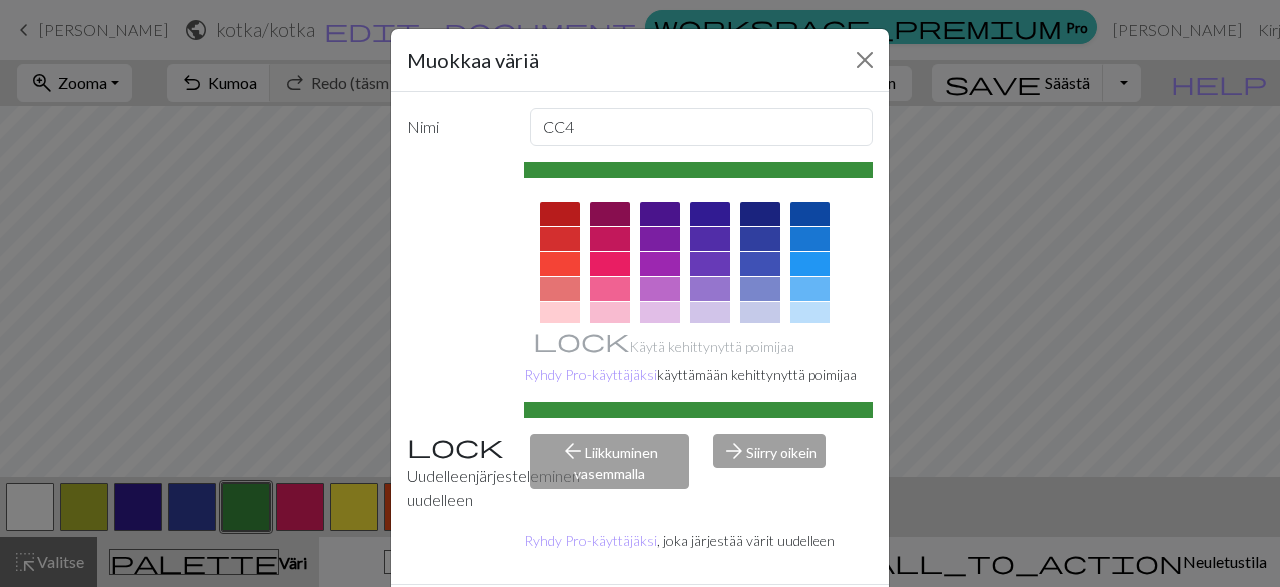 scroll, scrollTop: 94, scrollLeft: 0, axis: vertical 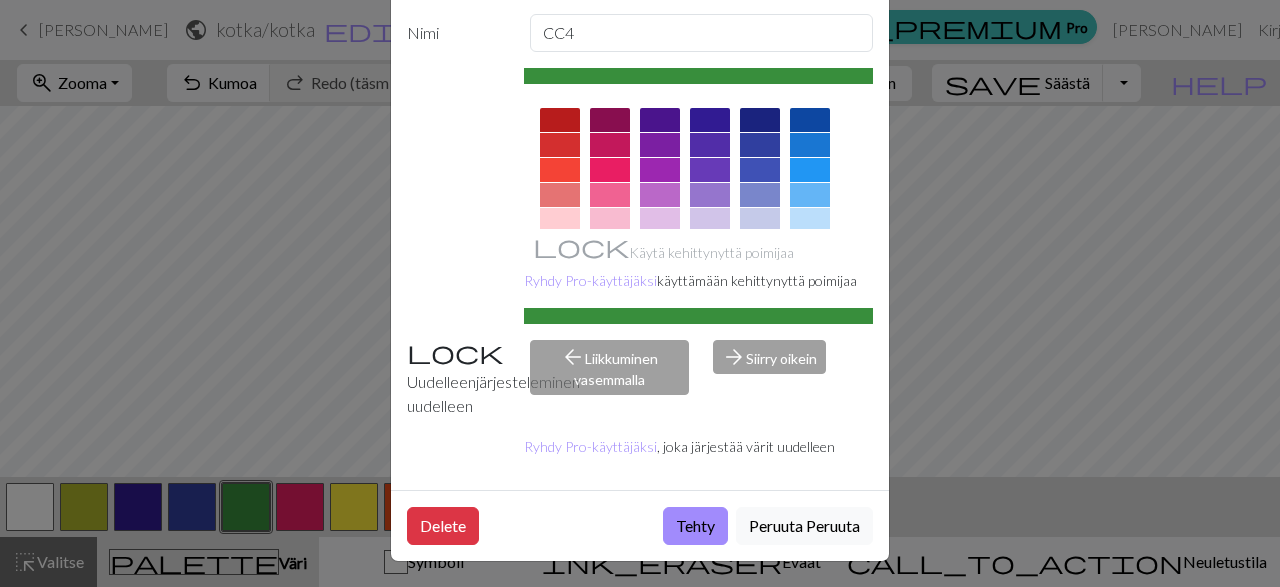 click on "Tehty" at bounding box center [695, 526] 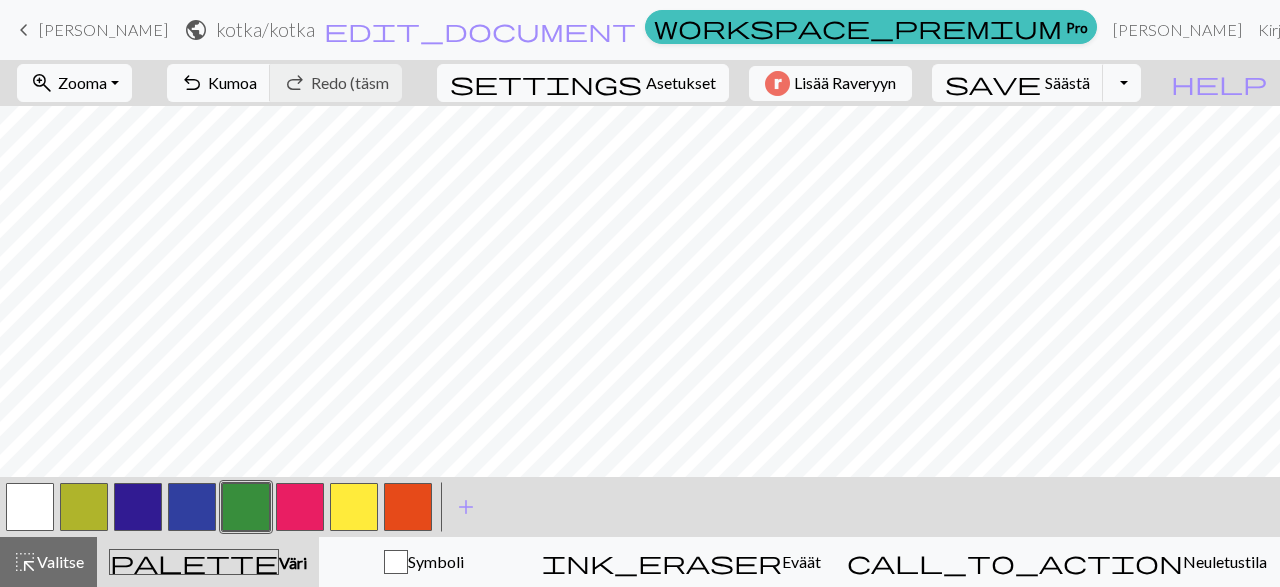 click at bounding box center [192, 507] 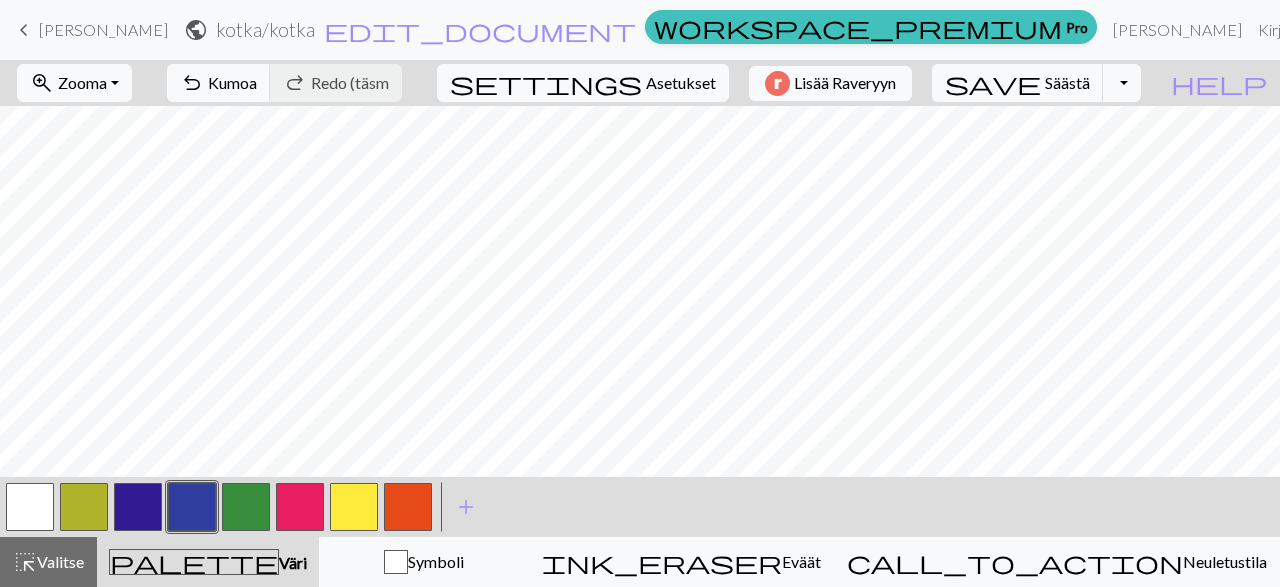 click at bounding box center [192, 507] 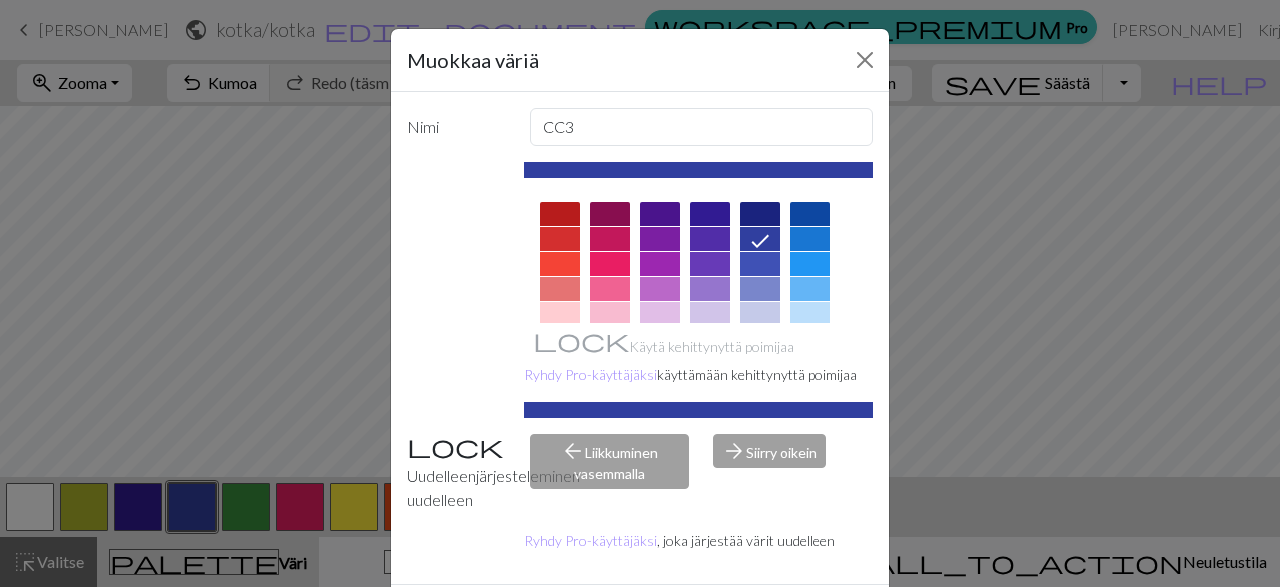 scroll, scrollTop: 94, scrollLeft: 0, axis: vertical 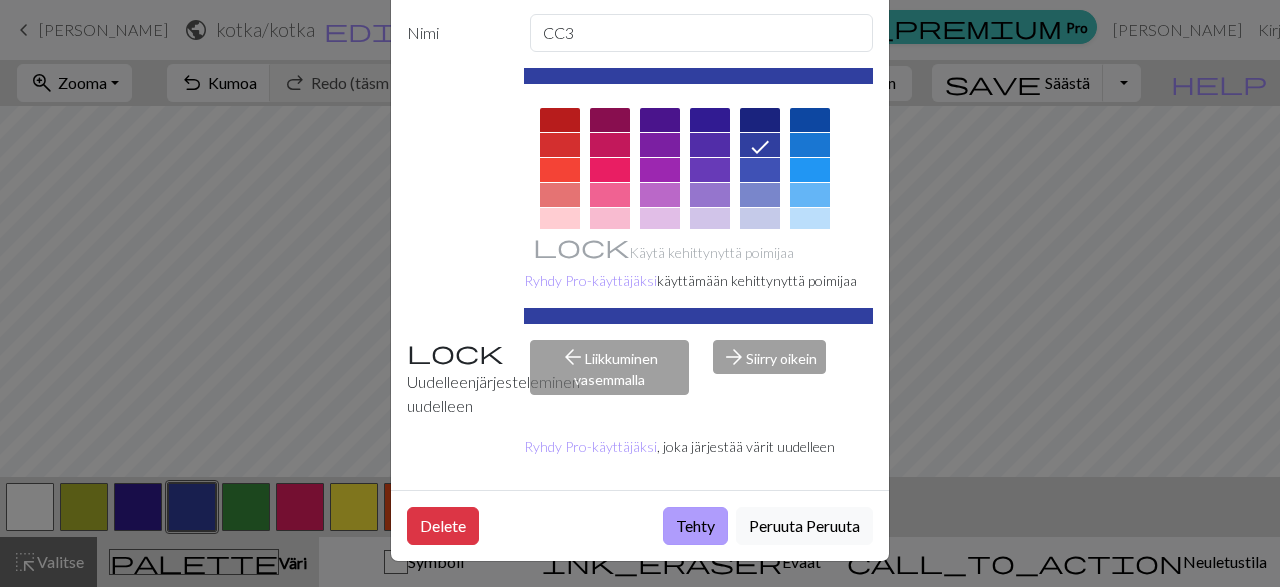 click on "Tehty" at bounding box center [695, 526] 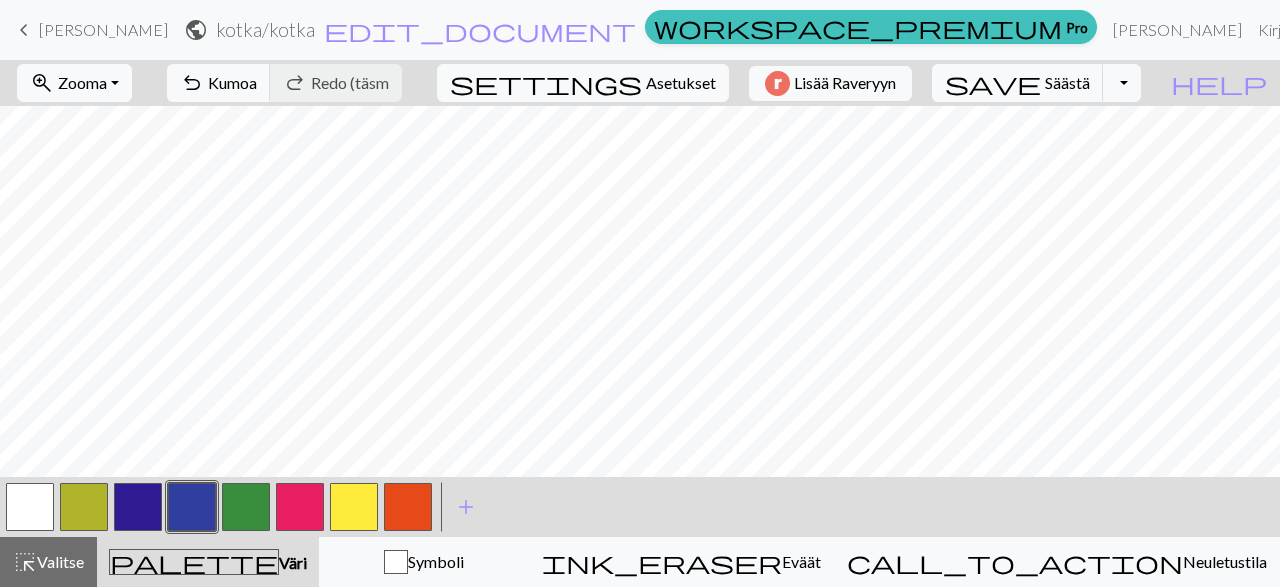 click at bounding box center (408, 507) 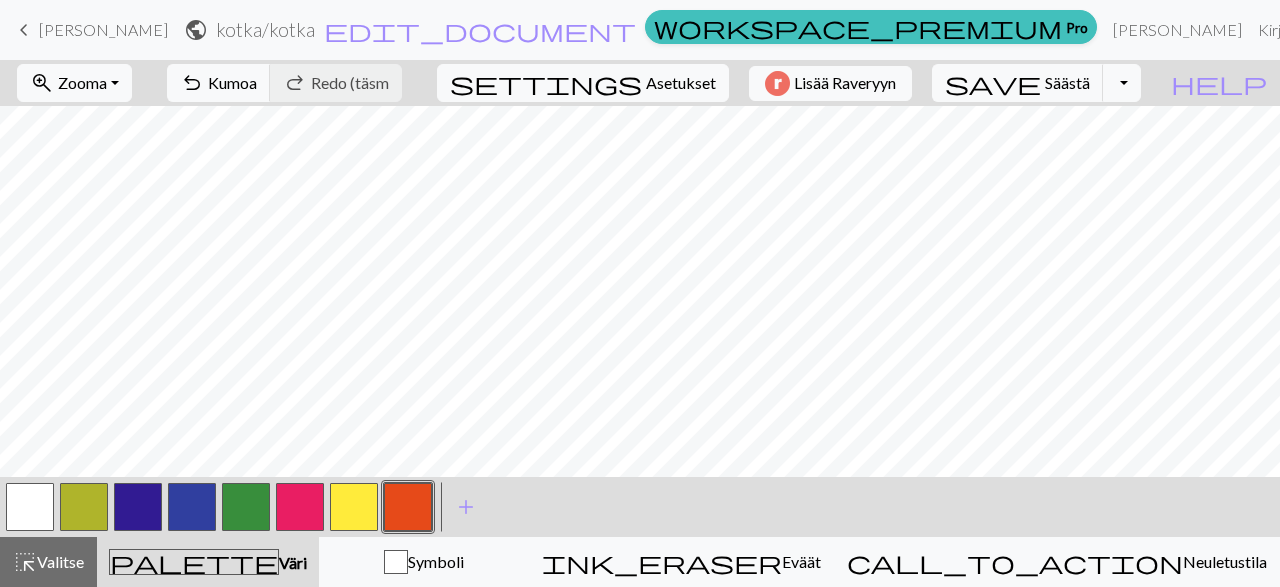 click at bounding box center (408, 507) 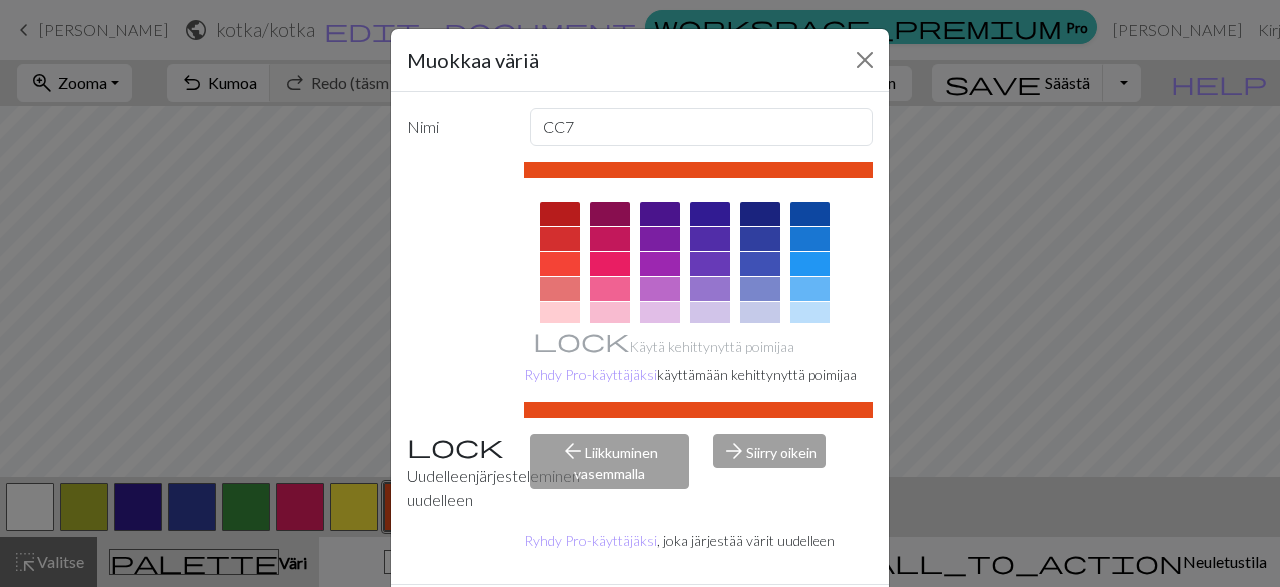 scroll, scrollTop: 94, scrollLeft: 0, axis: vertical 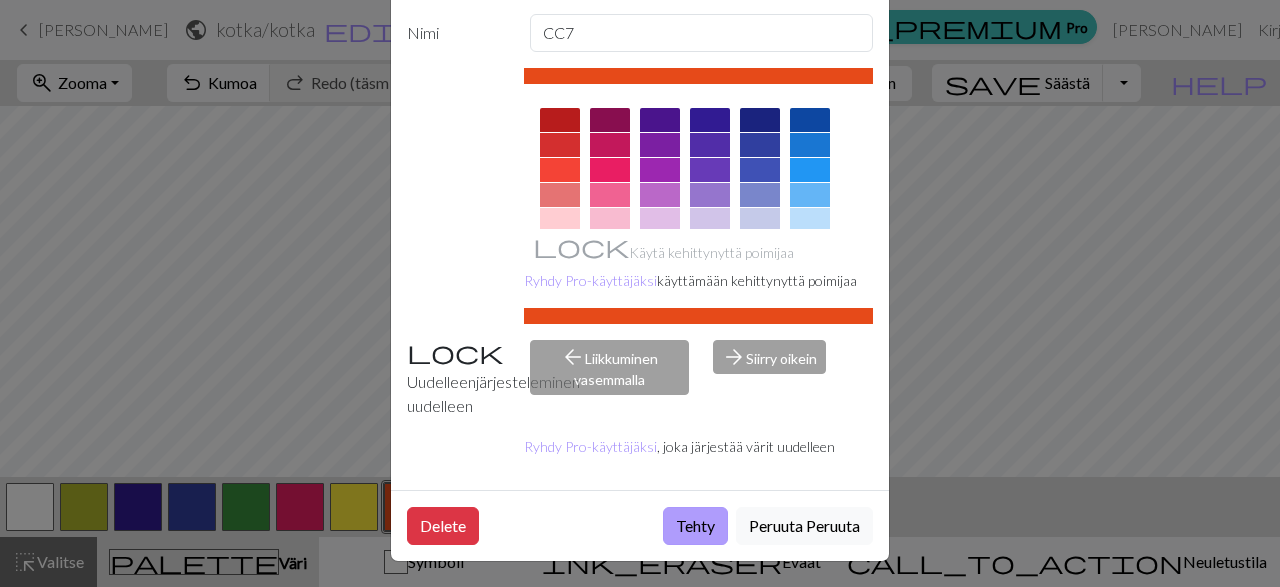 click on "Tehty" at bounding box center (695, 526) 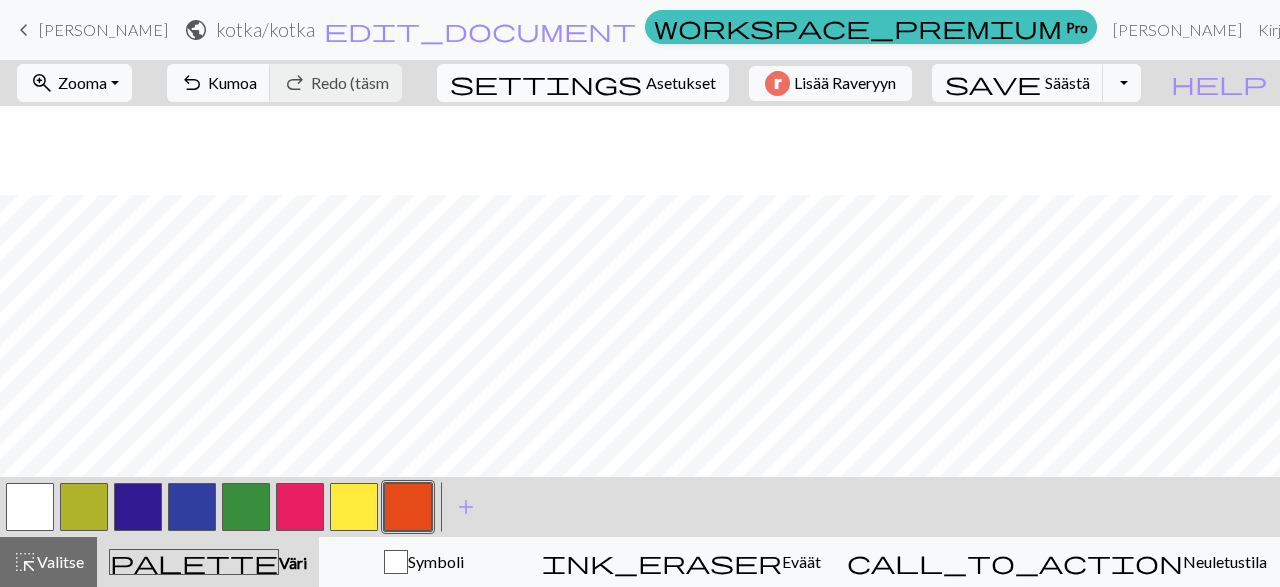 scroll, scrollTop: 116, scrollLeft: 0, axis: vertical 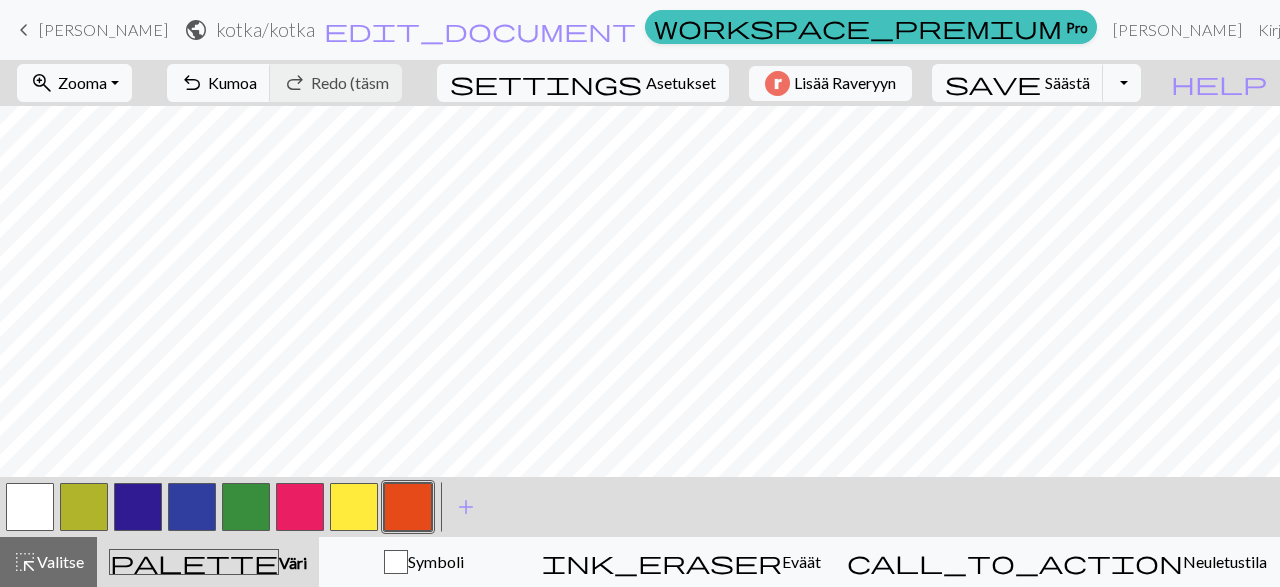 click at bounding box center [30, 507] 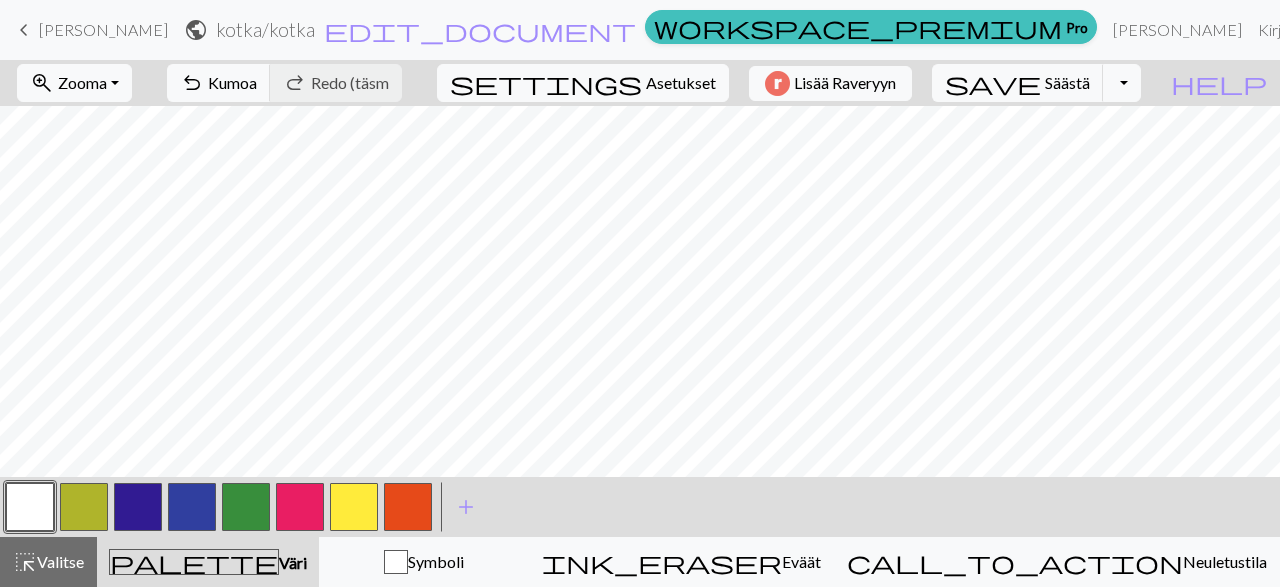 click at bounding box center [30, 507] 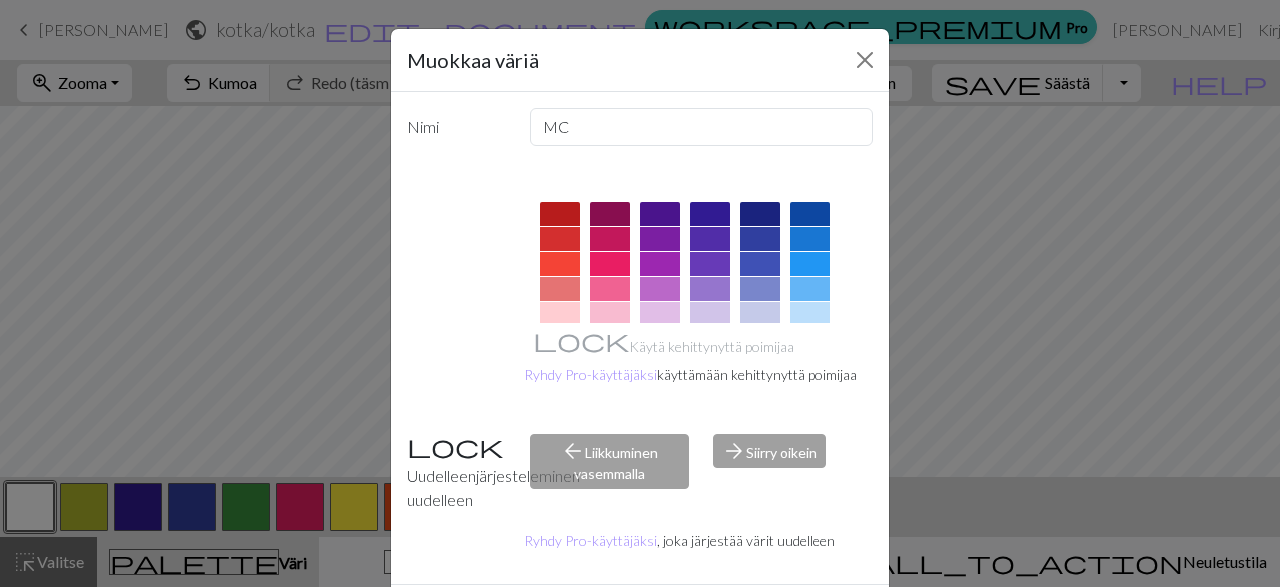scroll, scrollTop: 94, scrollLeft: 0, axis: vertical 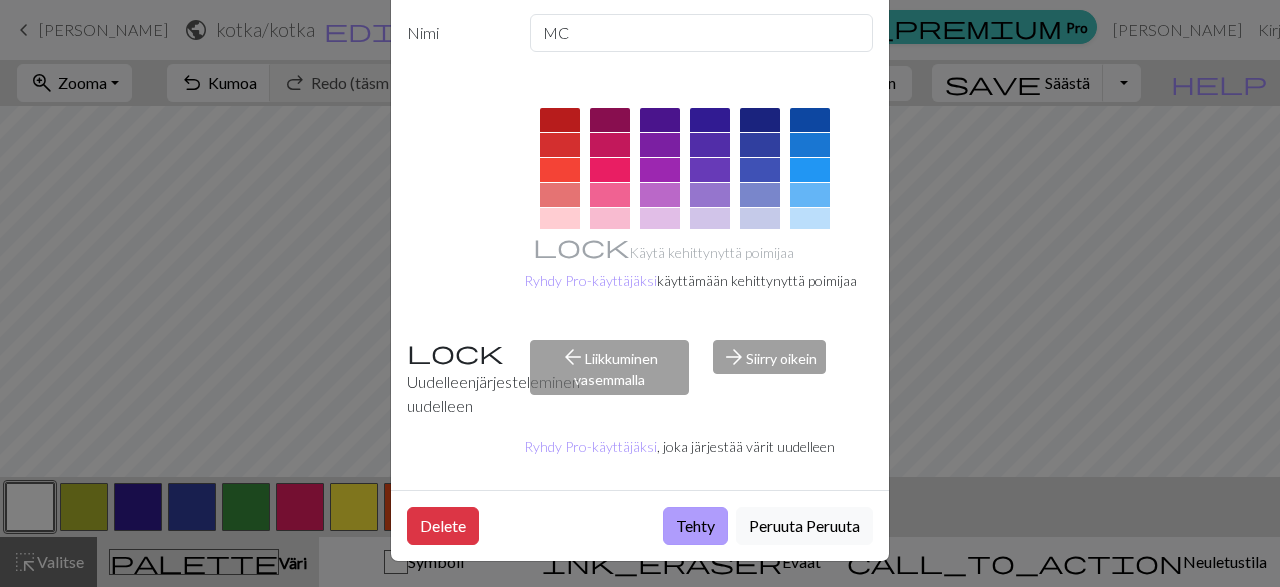 click on "Tehty" at bounding box center (695, 526) 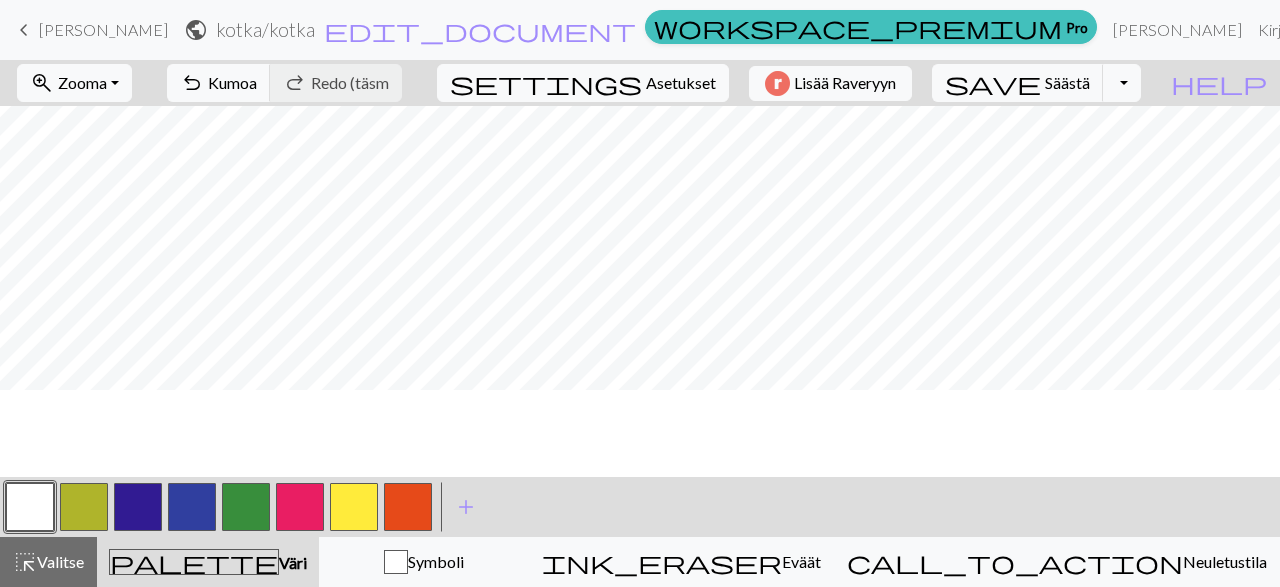 scroll, scrollTop: 116, scrollLeft: 0, axis: vertical 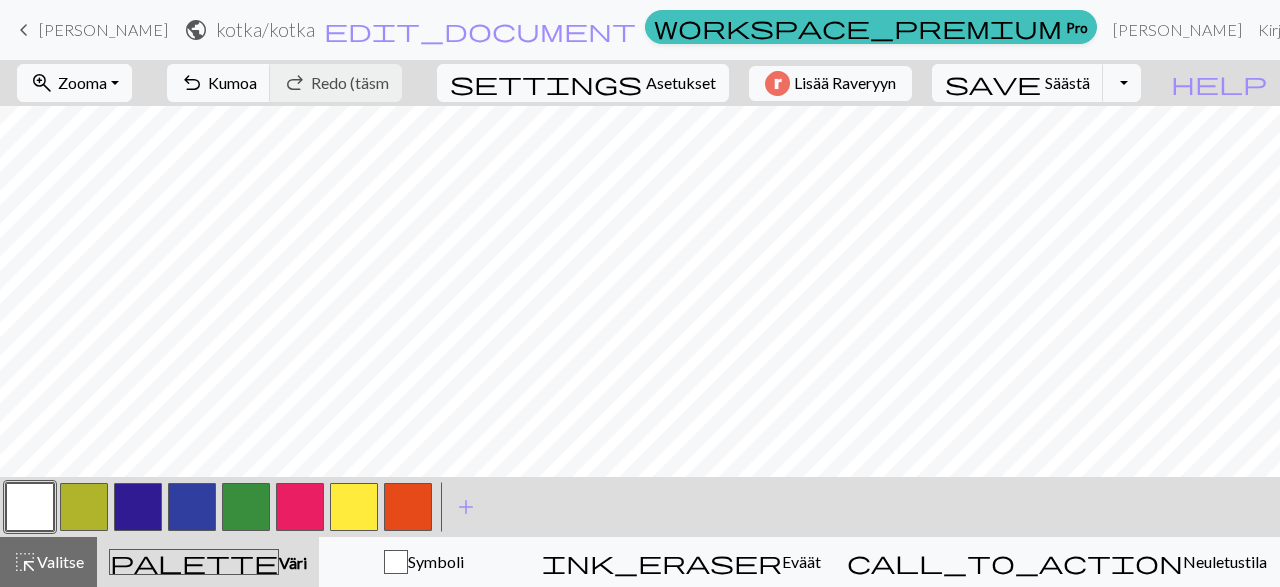 click at bounding box center (408, 507) 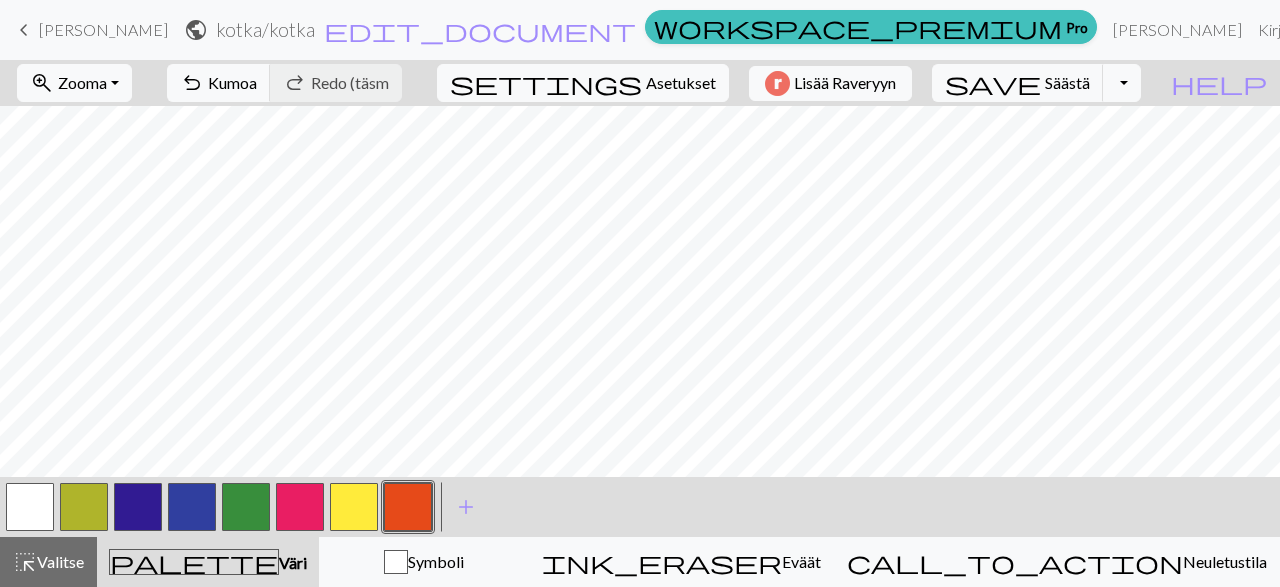click at bounding box center [408, 507] 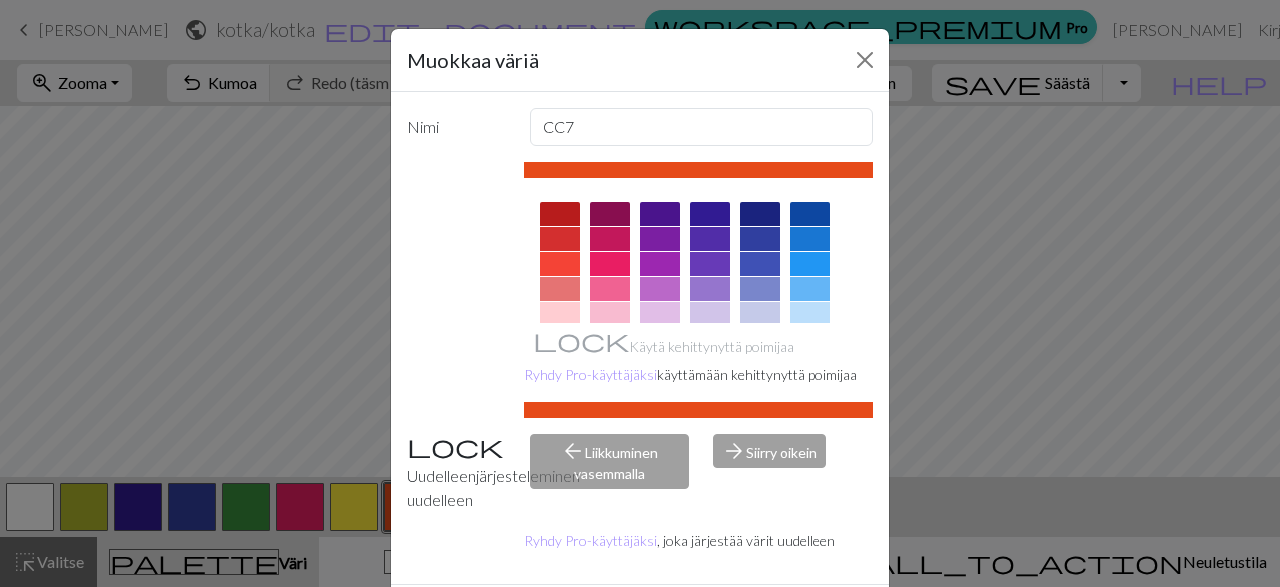 scroll, scrollTop: 94, scrollLeft: 0, axis: vertical 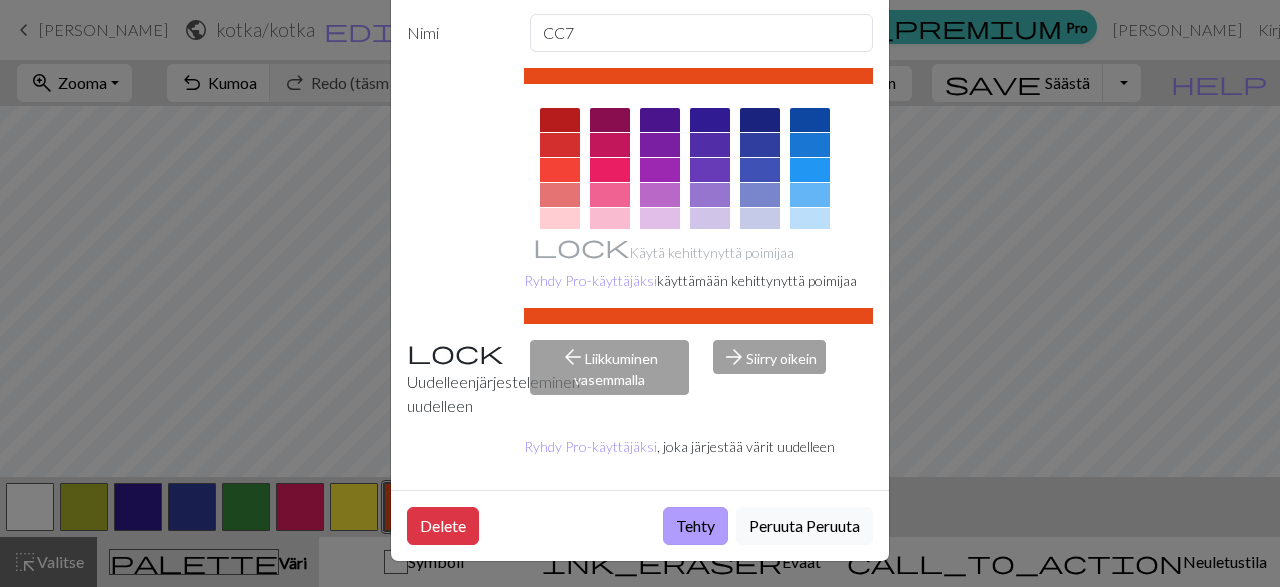 click on "Tehty" at bounding box center [695, 526] 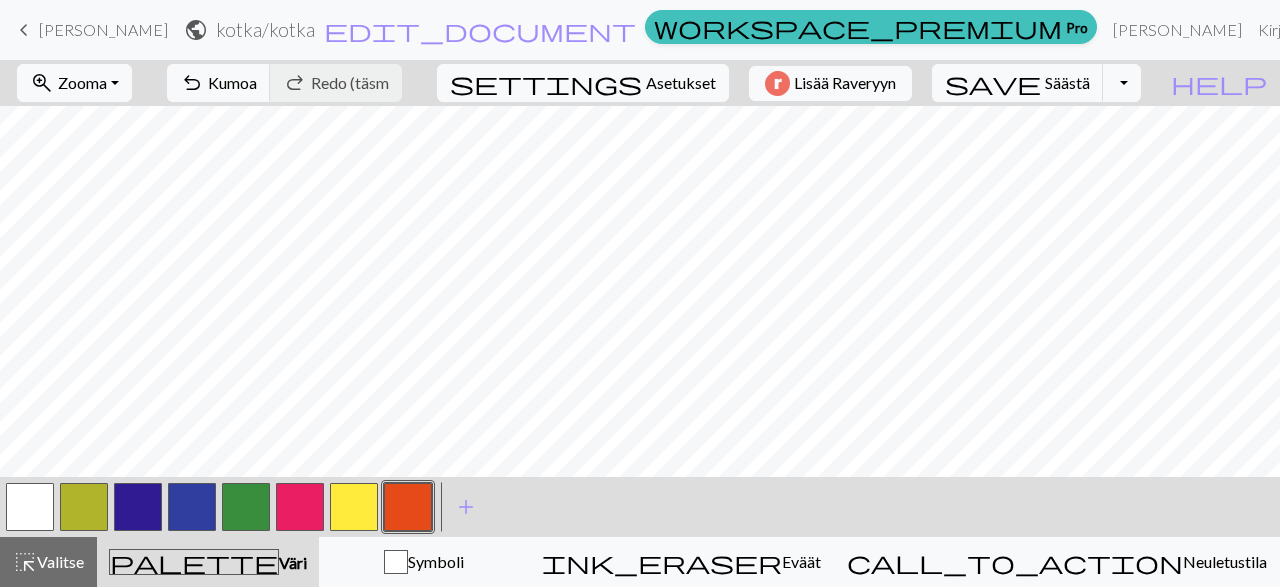 click on "Väri" at bounding box center [293, 562] 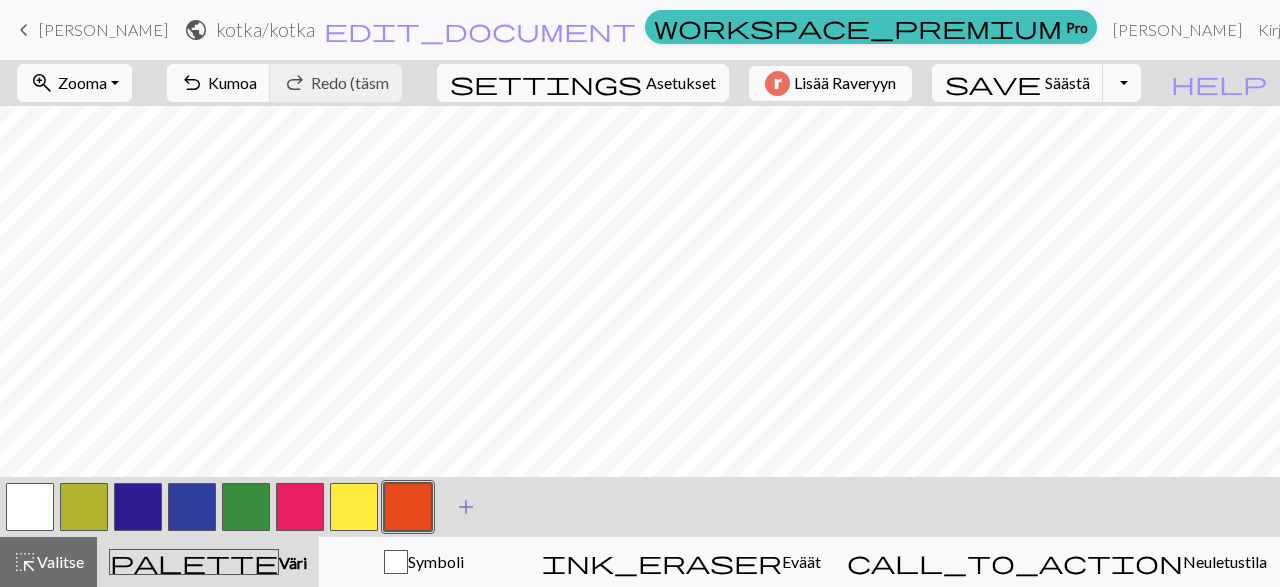 click on "add Lisää väri" at bounding box center (466, 507) 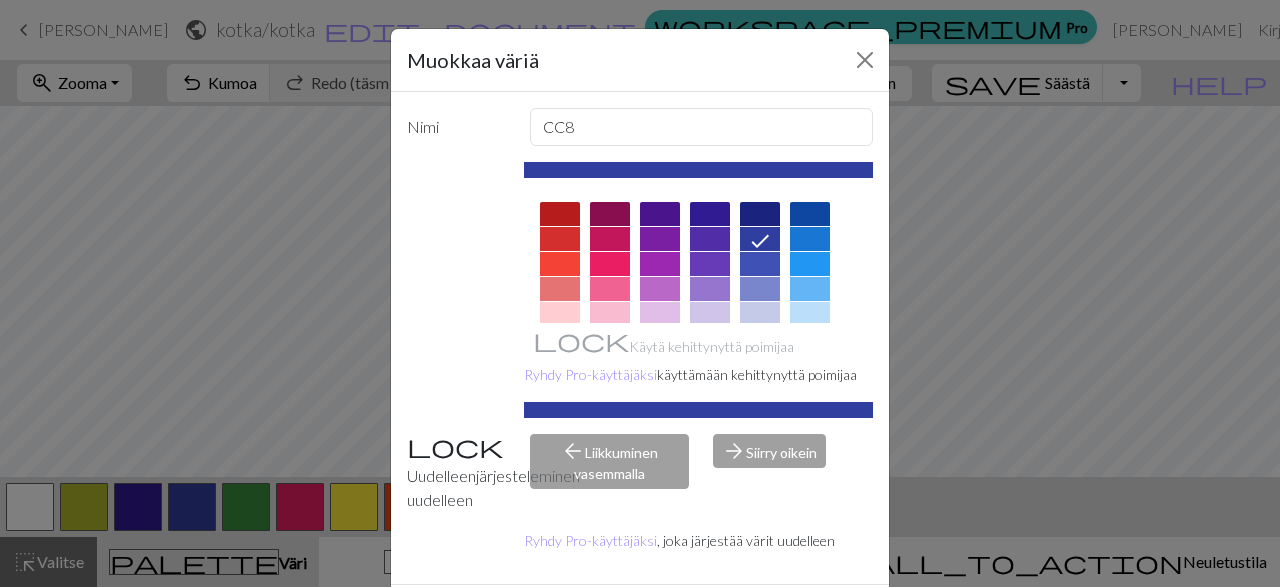 scroll, scrollTop: 431, scrollLeft: 0, axis: vertical 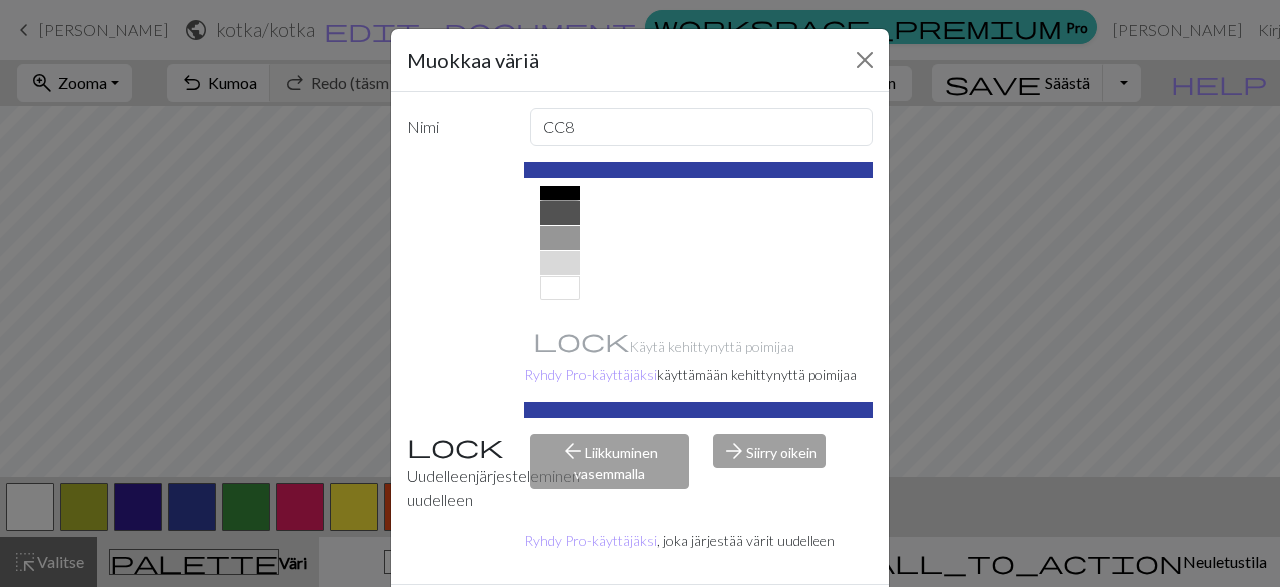 click at bounding box center [560, 188] 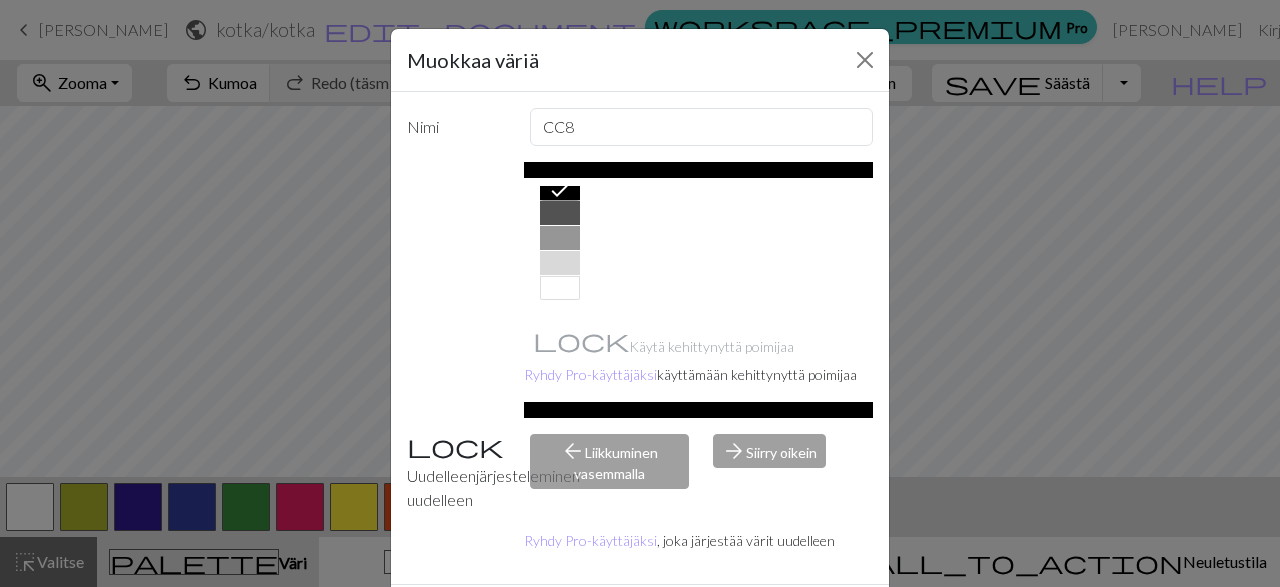 scroll, scrollTop: 94, scrollLeft: 0, axis: vertical 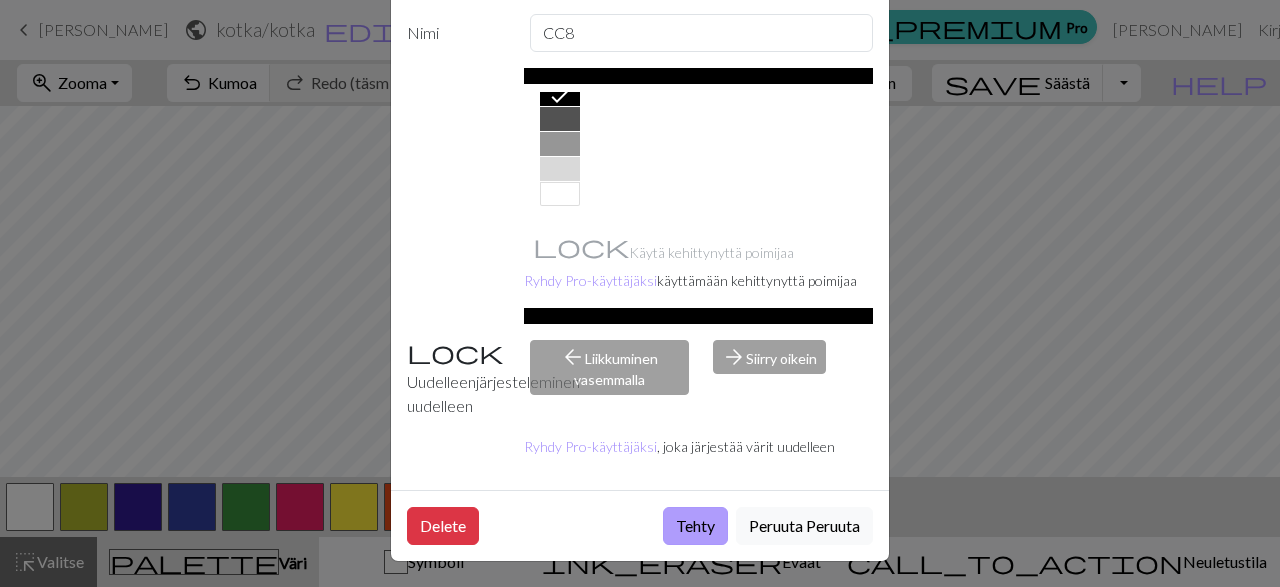 click on "Tehty" at bounding box center [695, 526] 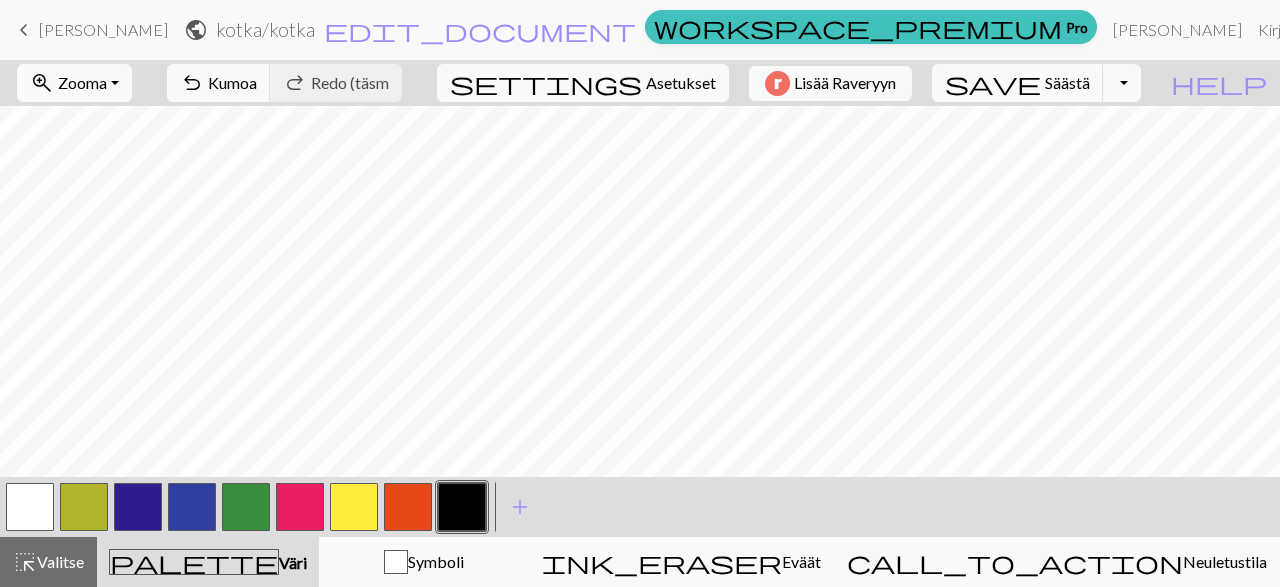 click at bounding box center [408, 507] 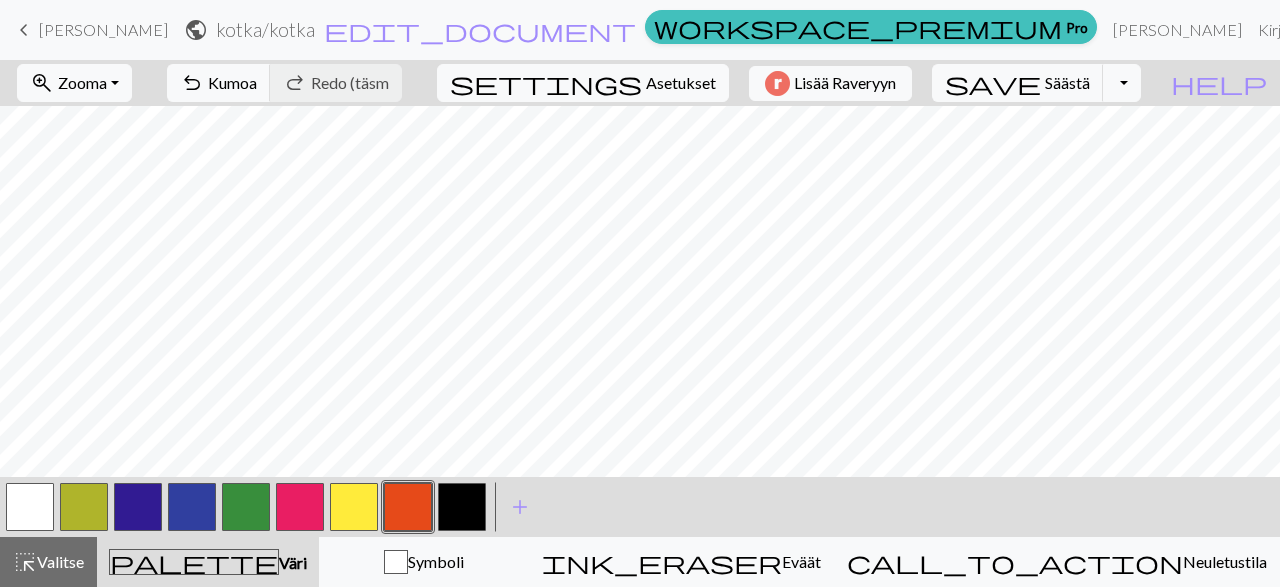 click at bounding box center (408, 507) 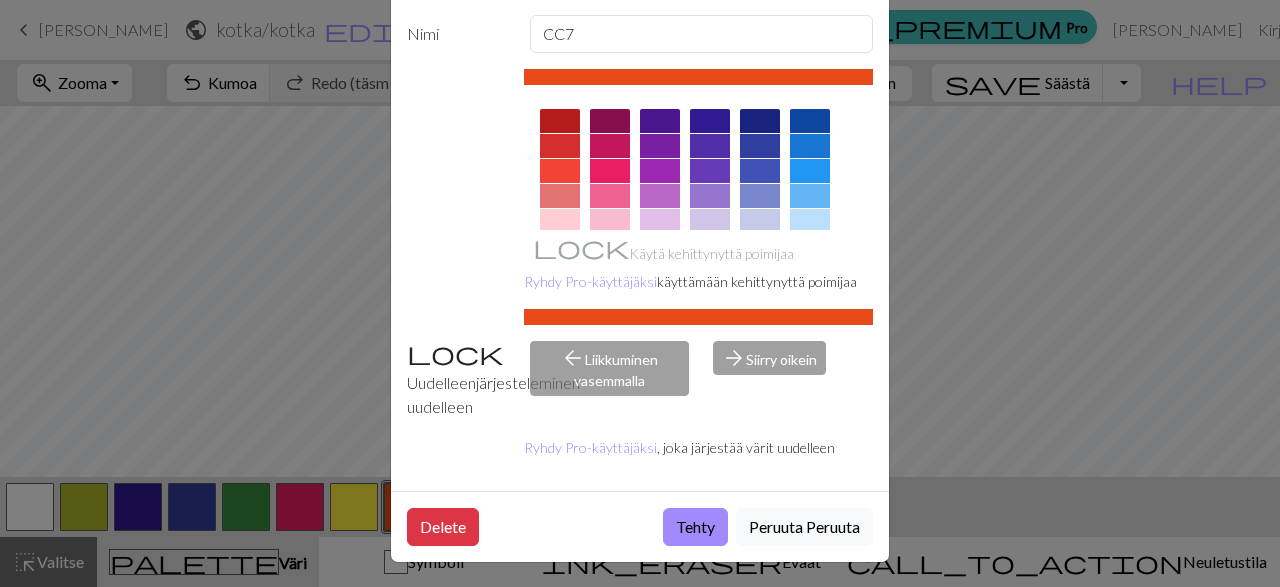 scroll, scrollTop: 94, scrollLeft: 0, axis: vertical 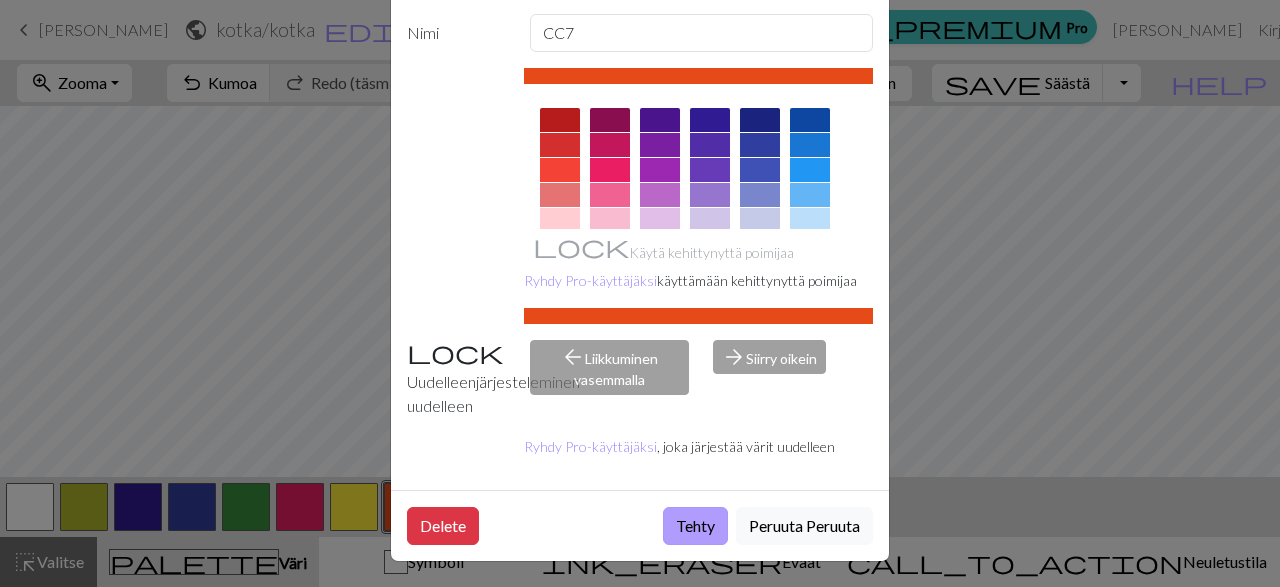 click on "Tehty" at bounding box center (695, 526) 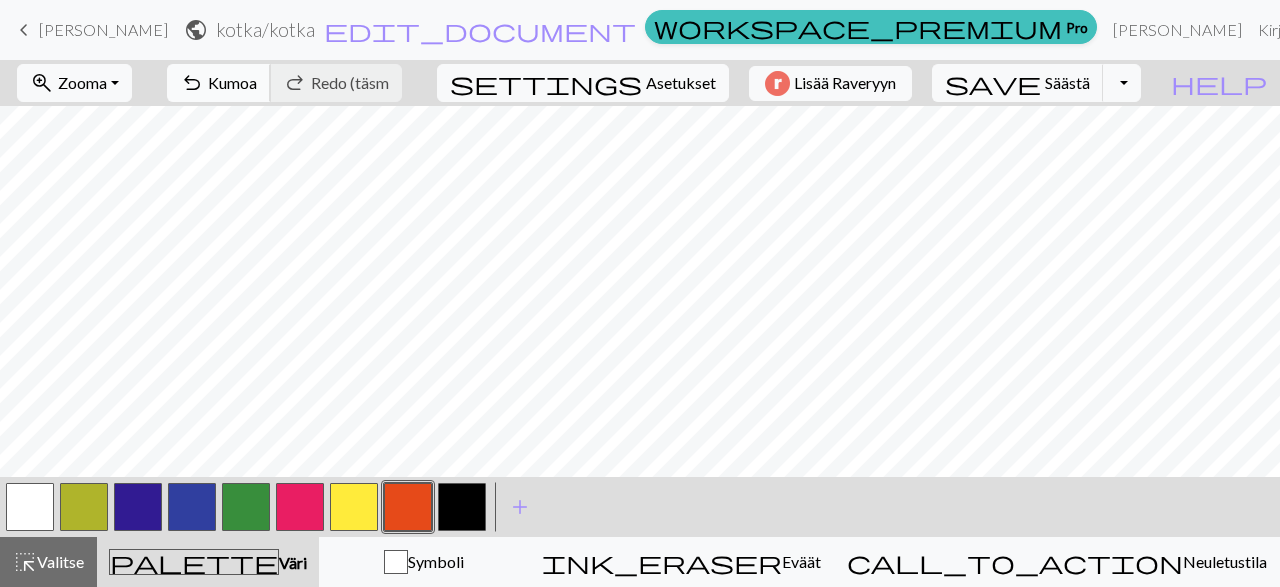 click on "Kumoa" at bounding box center (232, 82) 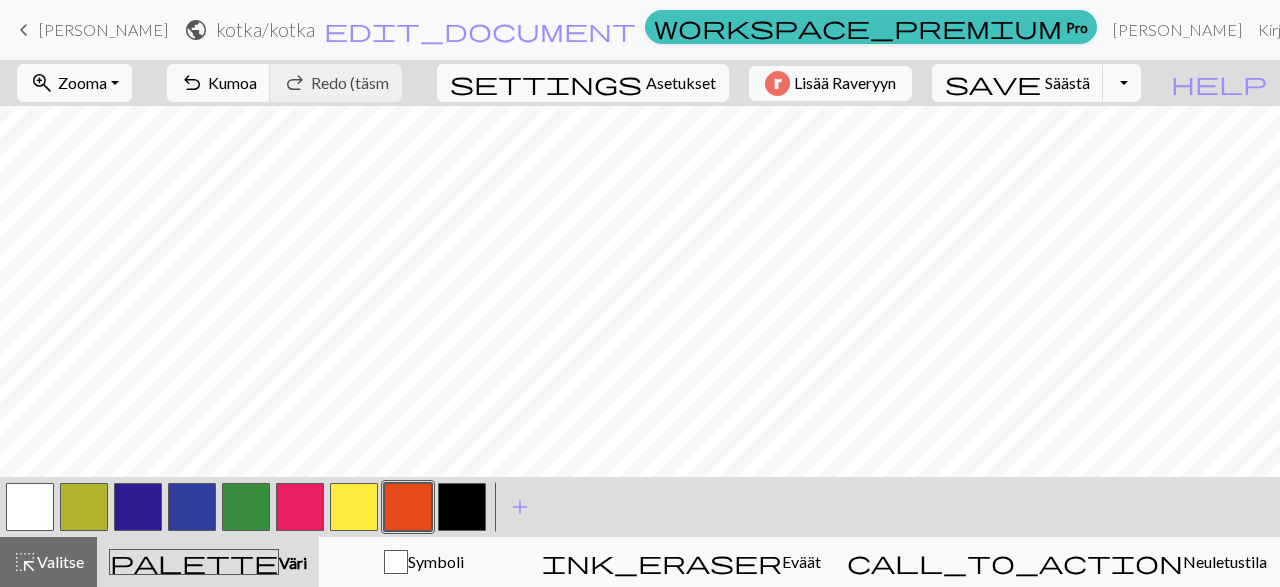 click at bounding box center [30, 507] 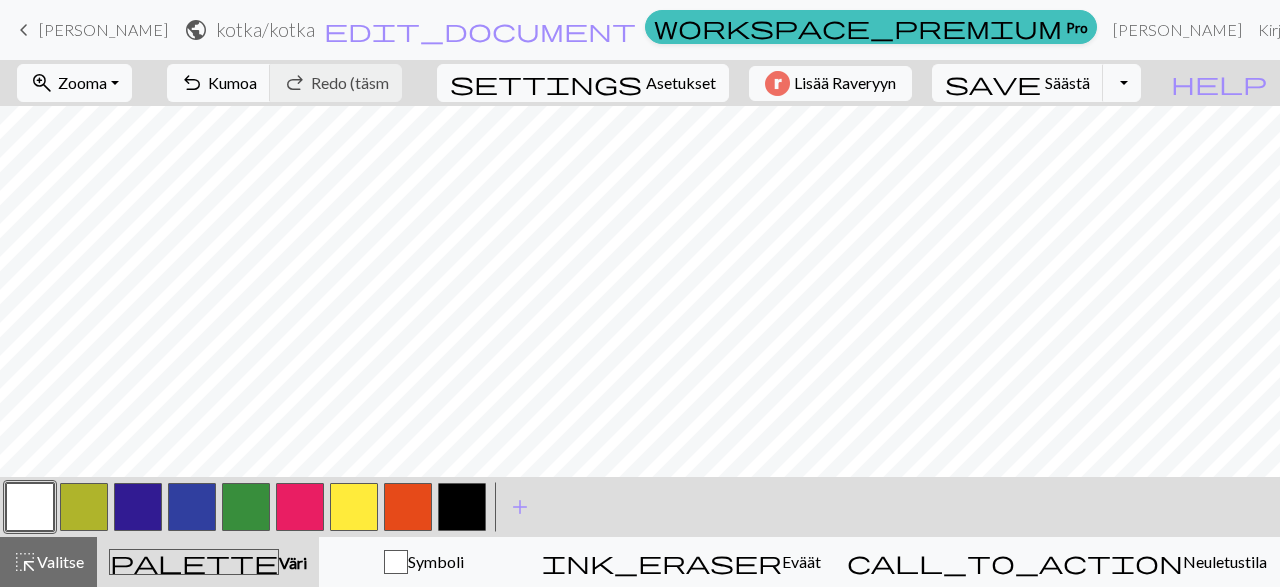 click at bounding box center [30, 507] 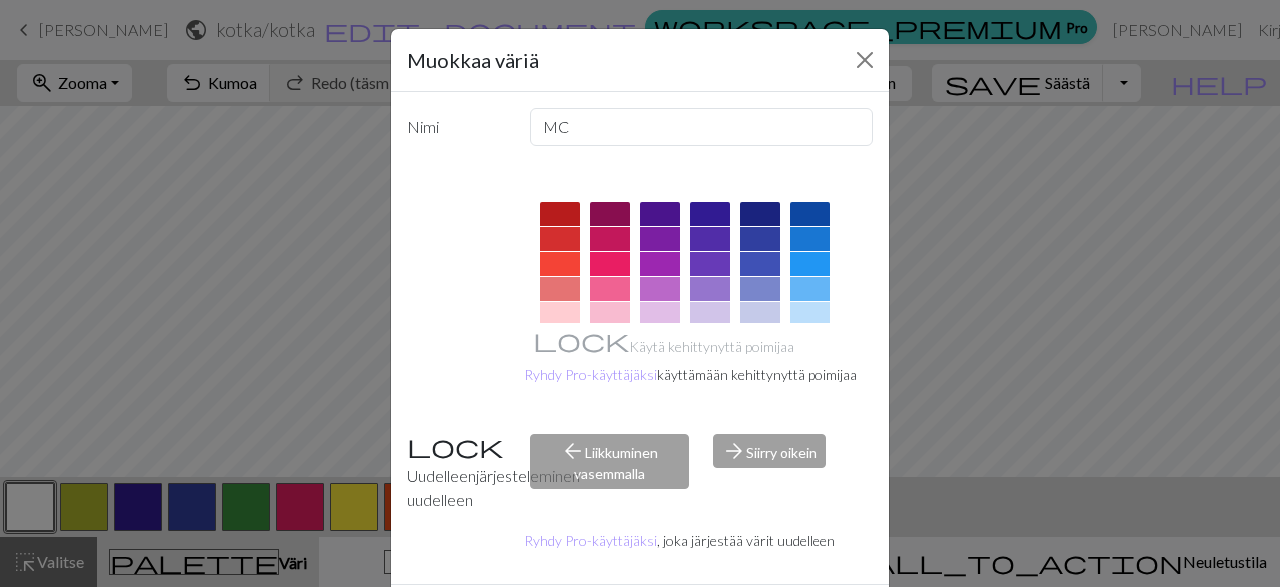 scroll, scrollTop: 94, scrollLeft: 0, axis: vertical 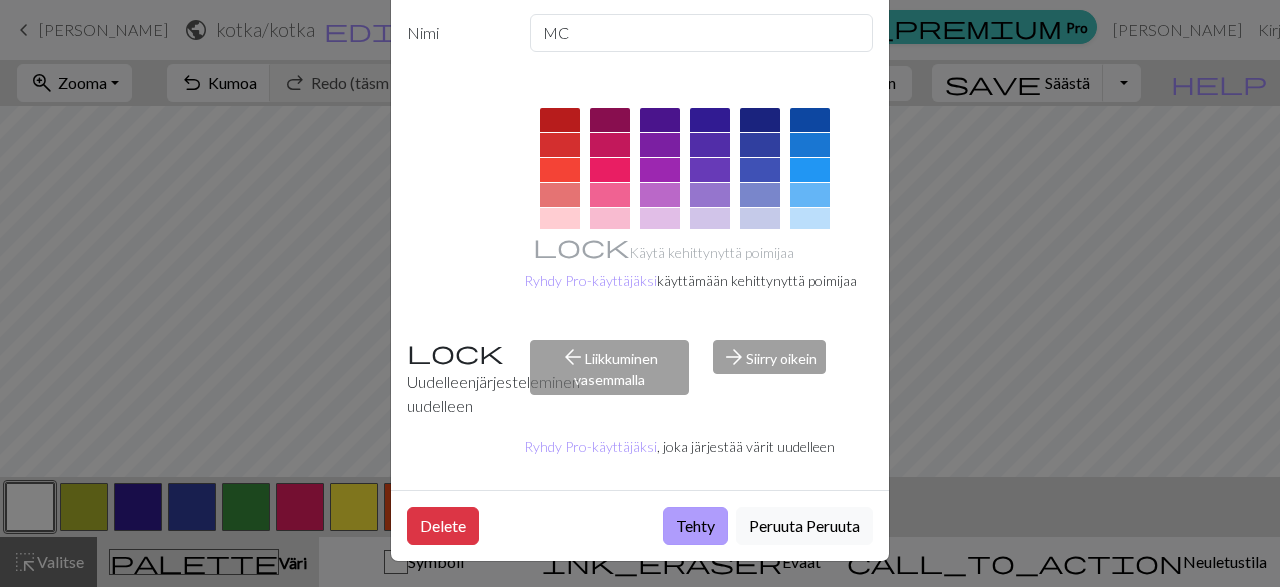 click on "Tehty" at bounding box center [695, 526] 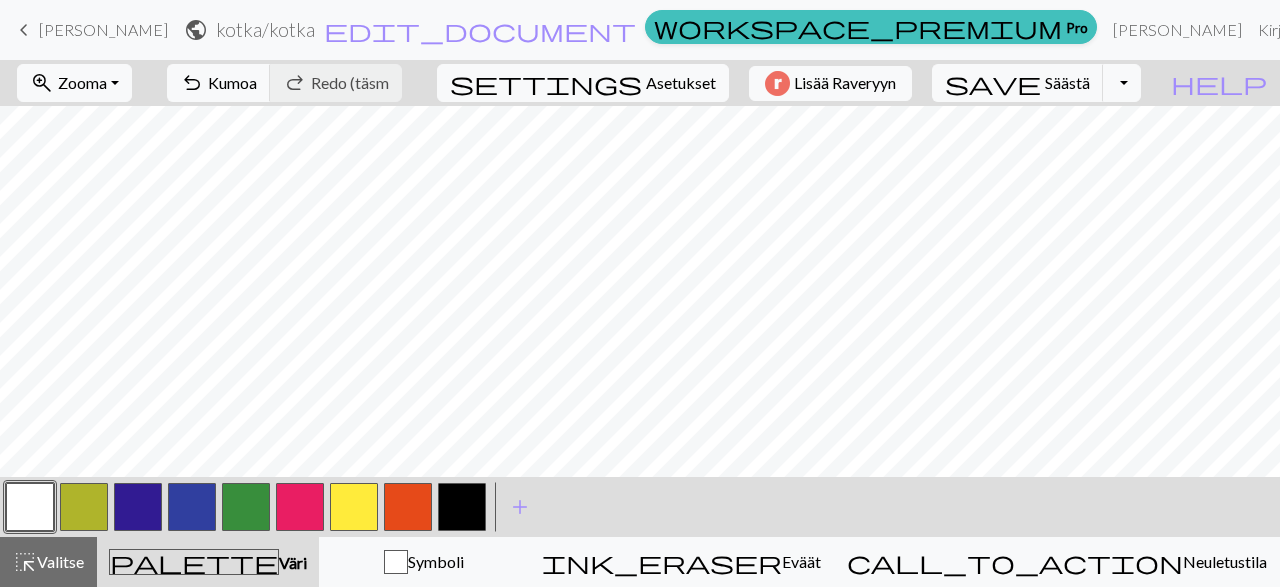 click at bounding box center [408, 507] 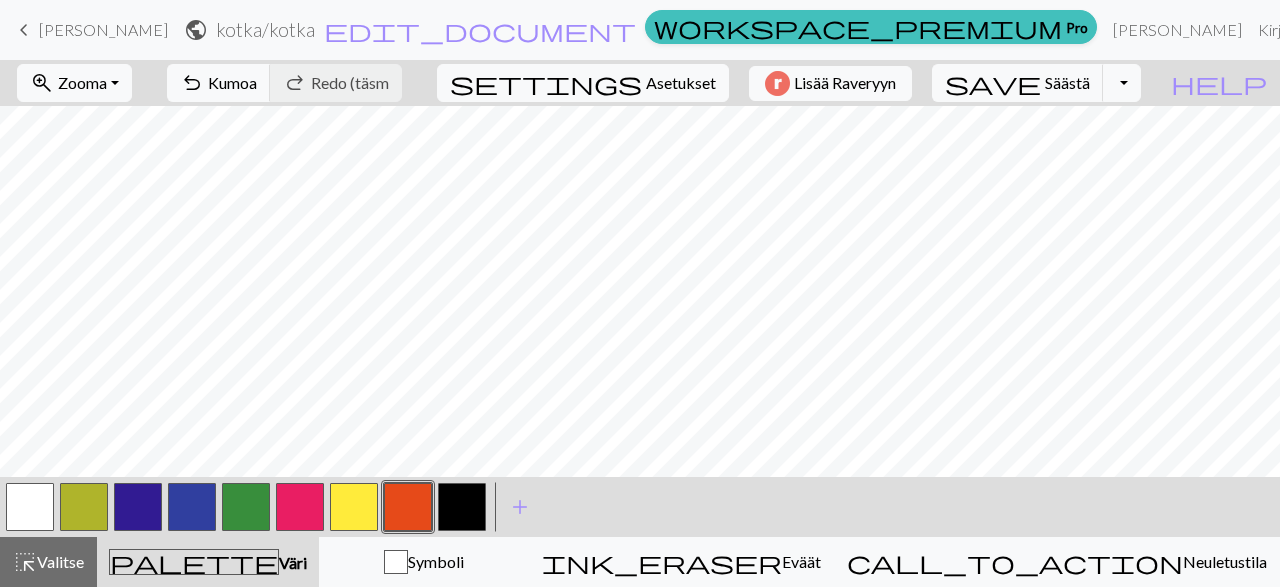 click at bounding box center [408, 507] 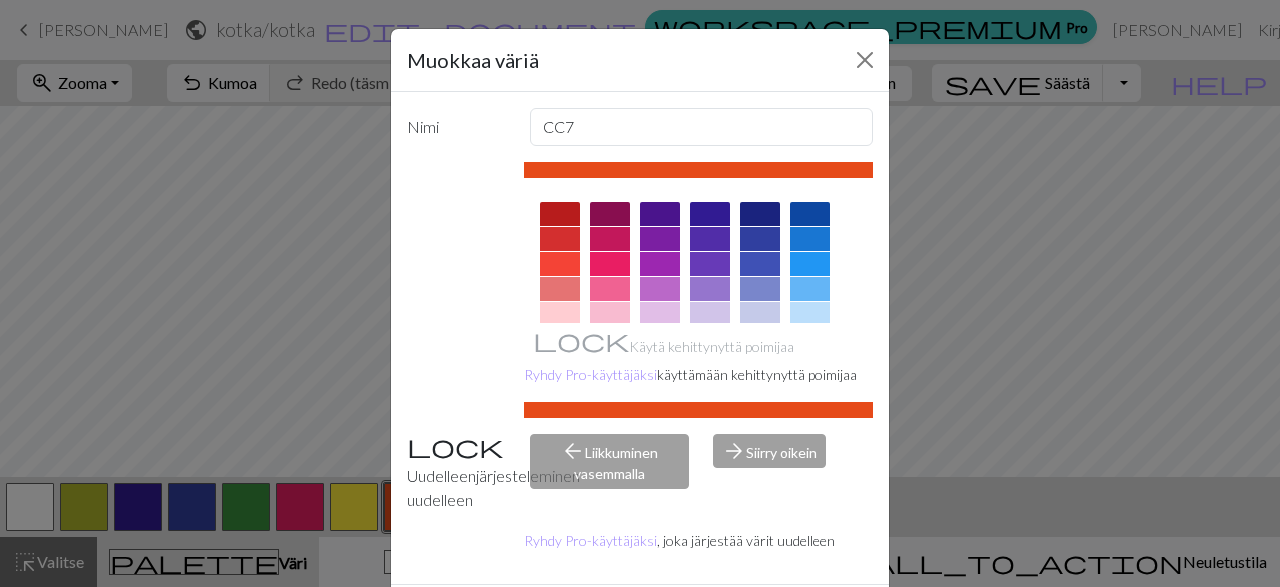 scroll, scrollTop: 94, scrollLeft: 0, axis: vertical 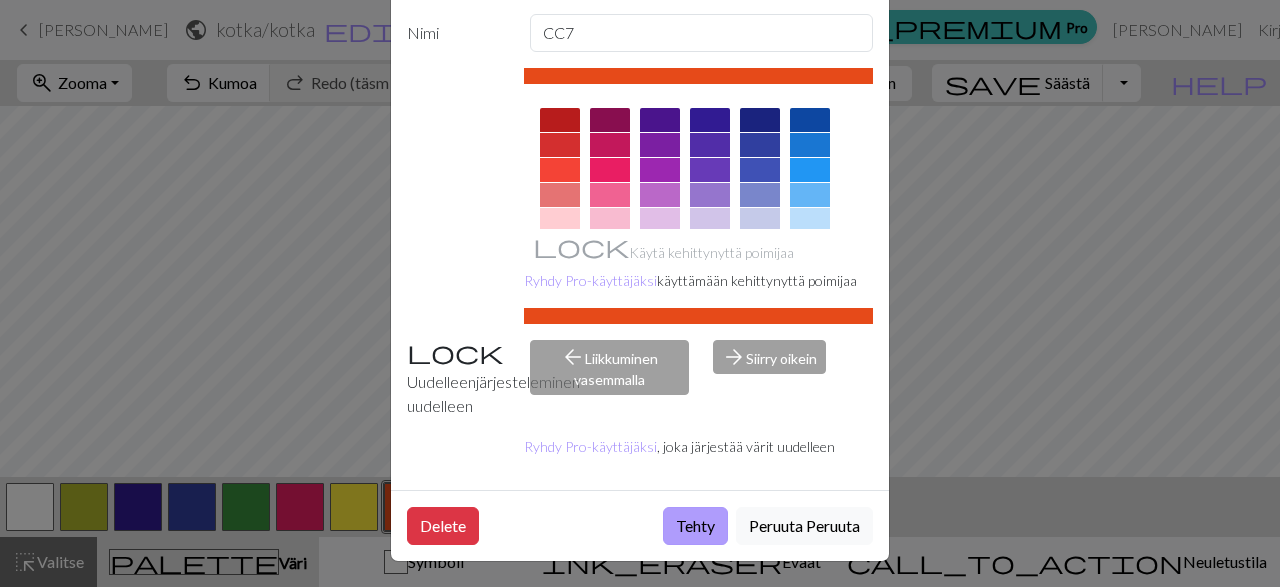 click on "Tehty" at bounding box center [695, 526] 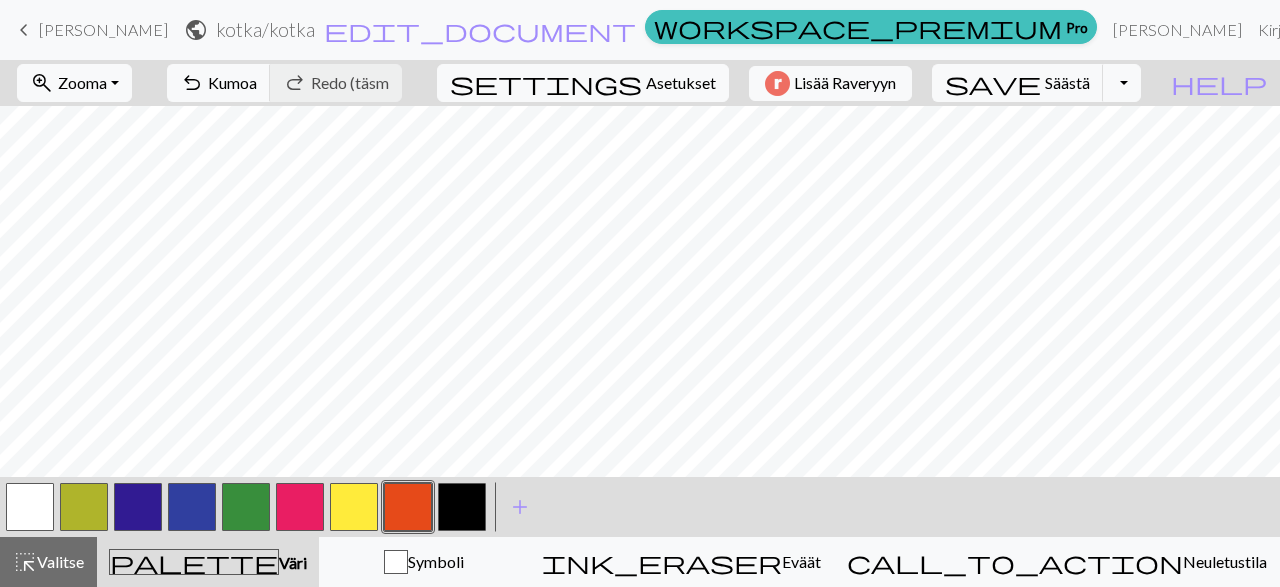 click at bounding box center [462, 507] 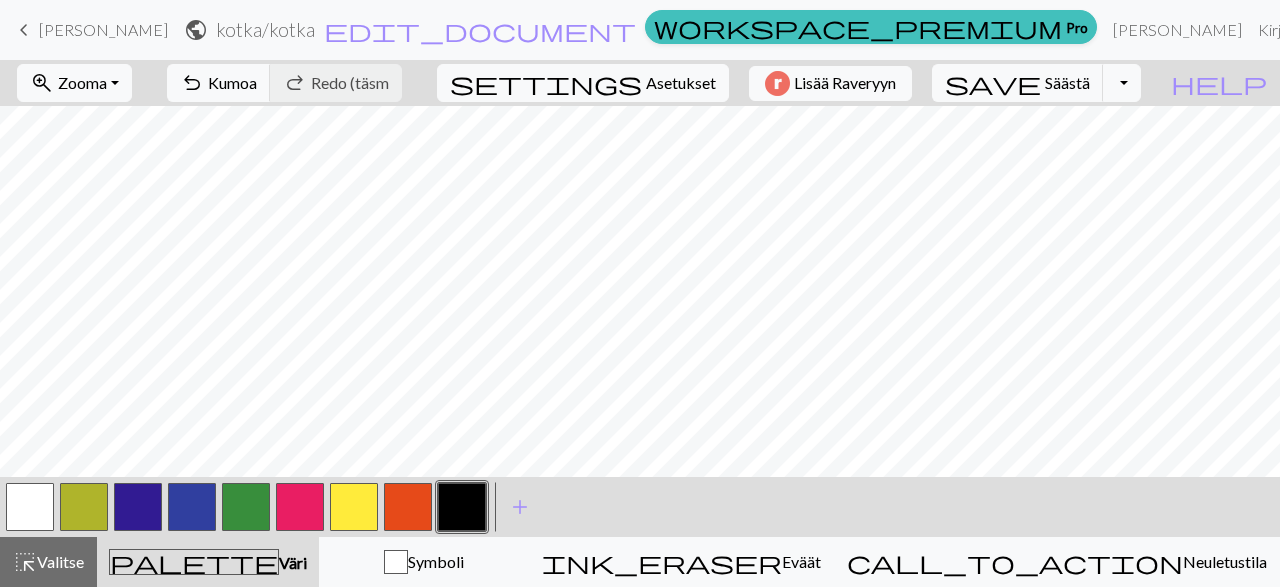 click at bounding box center (462, 507) 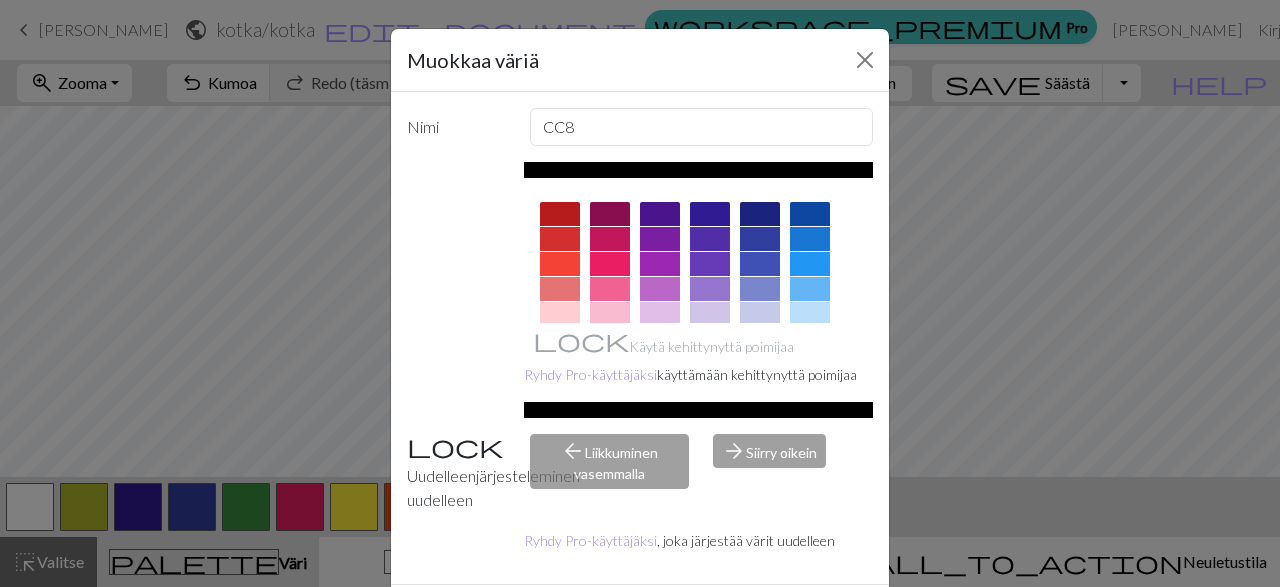 scroll, scrollTop: 94, scrollLeft: 0, axis: vertical 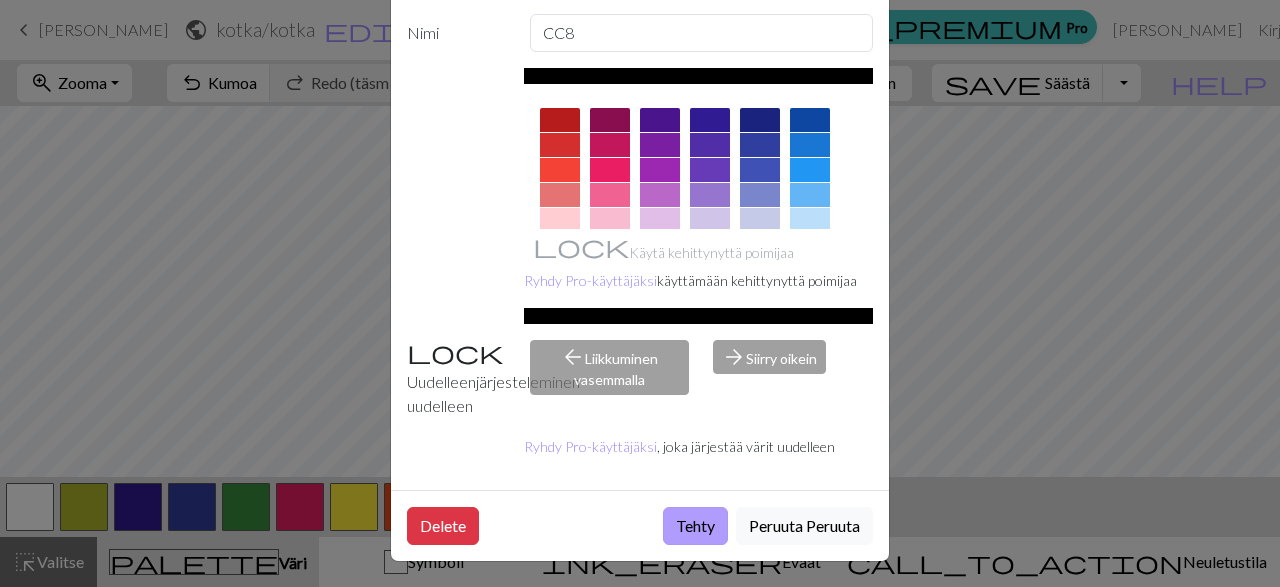click on "Tehty" at bounding box center [695, 526] 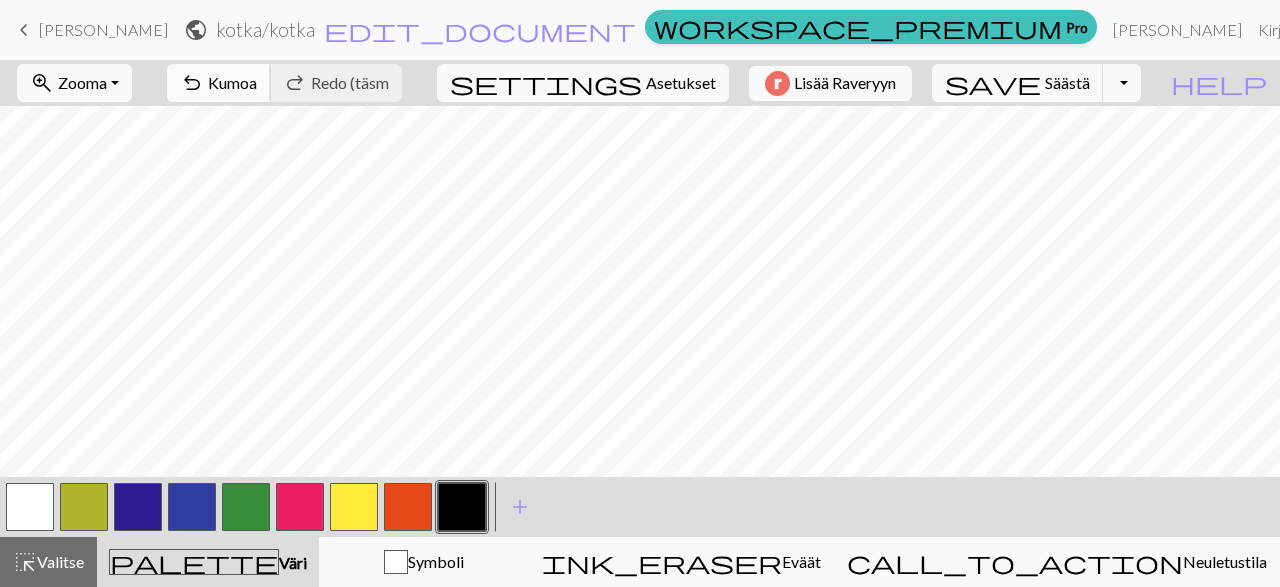 click on "Kumoa" at bounding box center [232, 82] 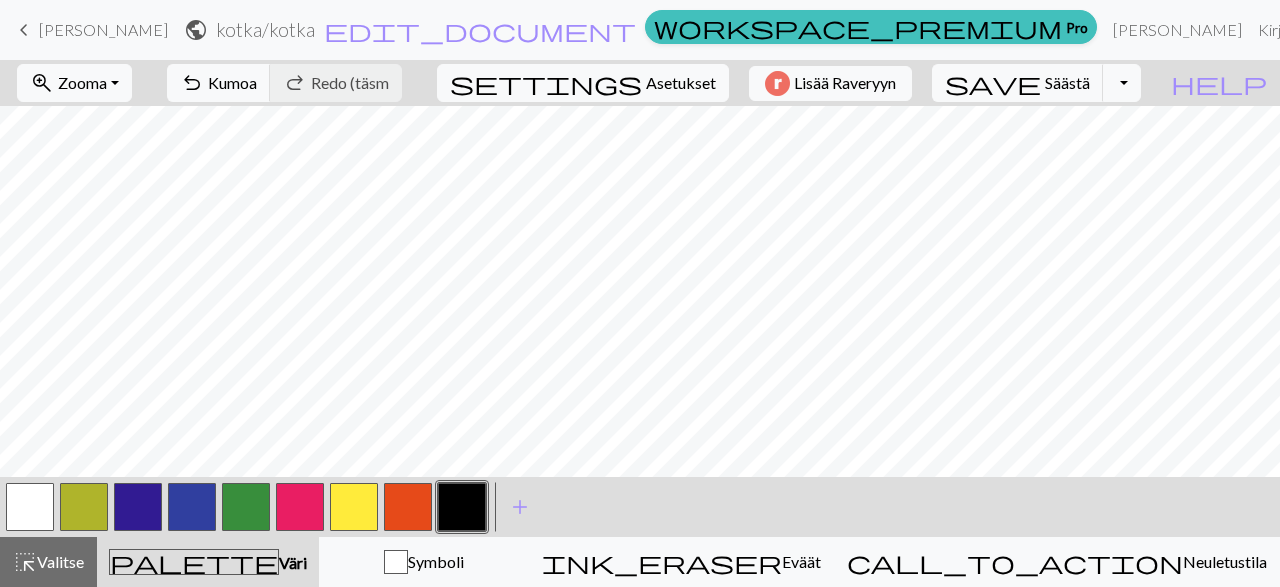 click at bounding box center [408, 507] 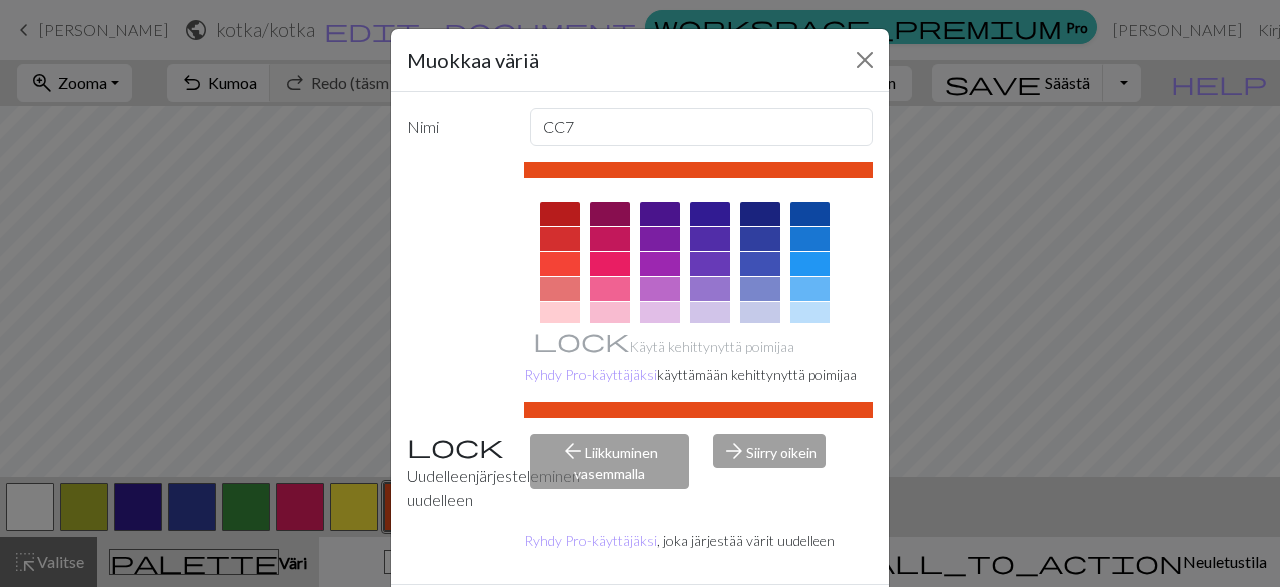 scroll, scrollTop: 94, scrollLeft: 0, axis: vertical 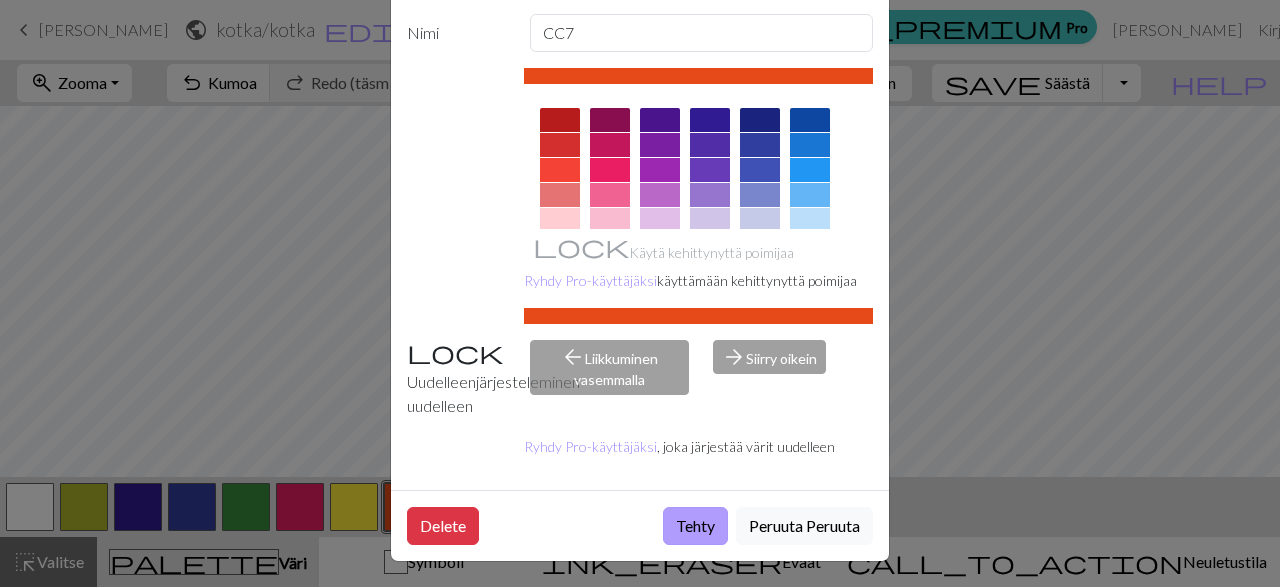 click on "Tehty" at bounding box center [695, 526] 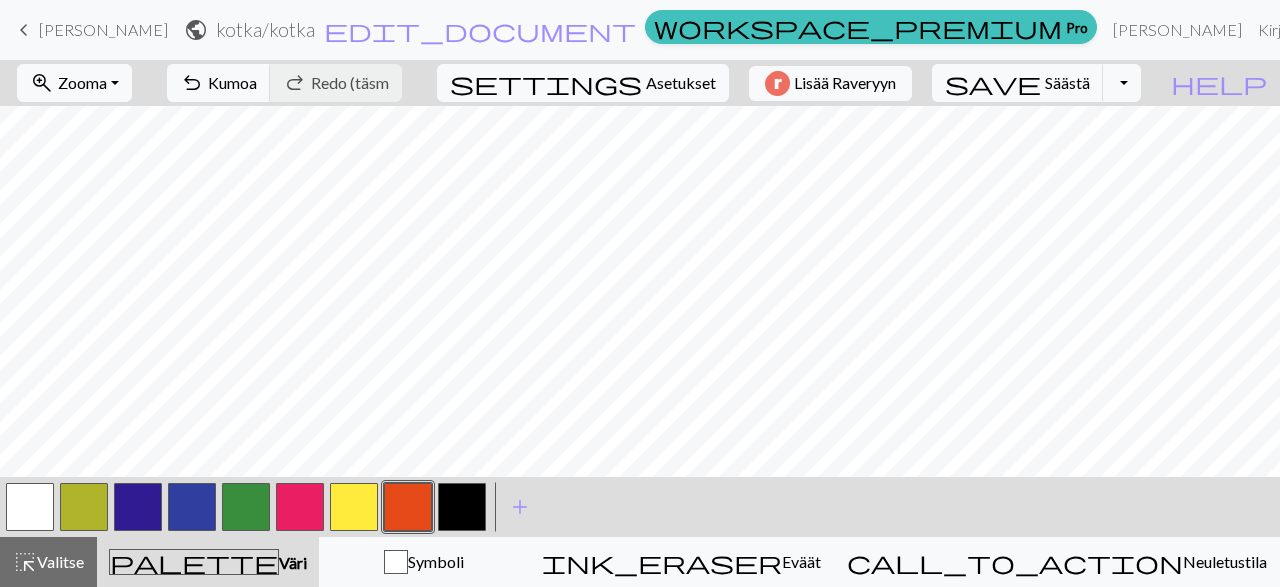 click at bounding box center [192, 507] 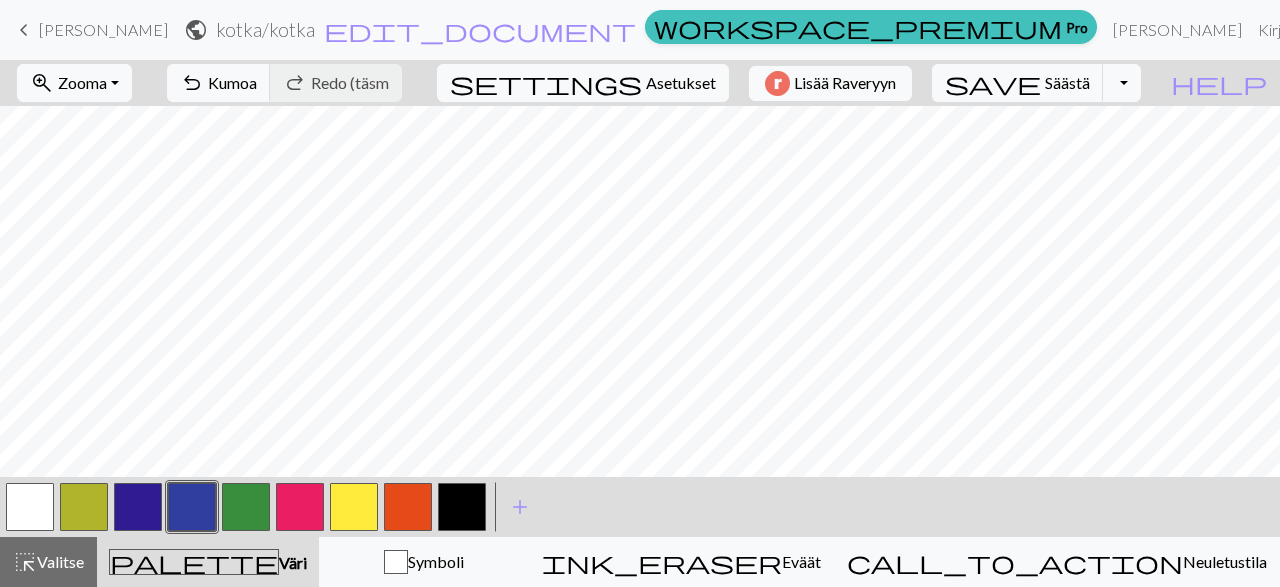click at bounding box center (192, 507) 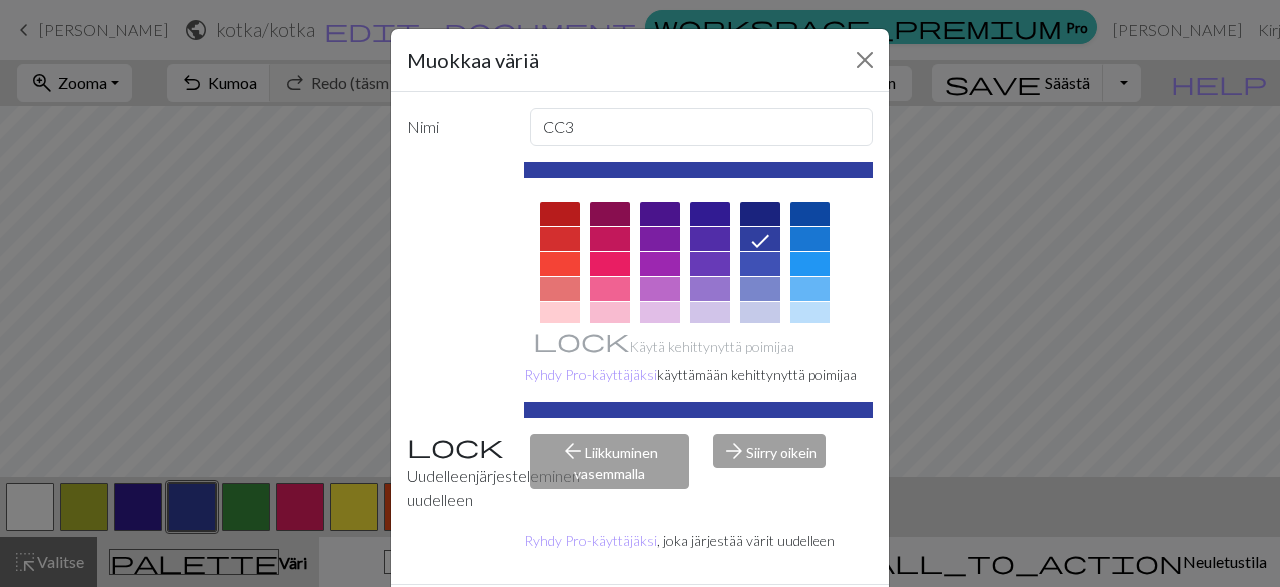 scroll, scrollTop: 94, scrollLeft: 0, axis: vertical 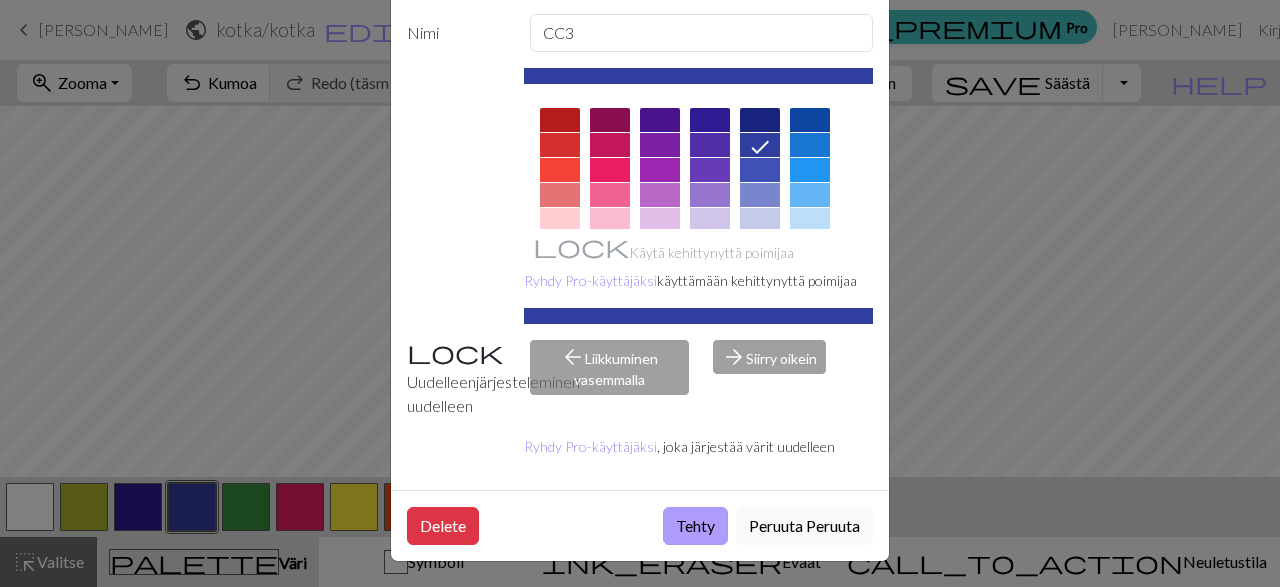 click on "Tehty" at bounding box center [695, 526] 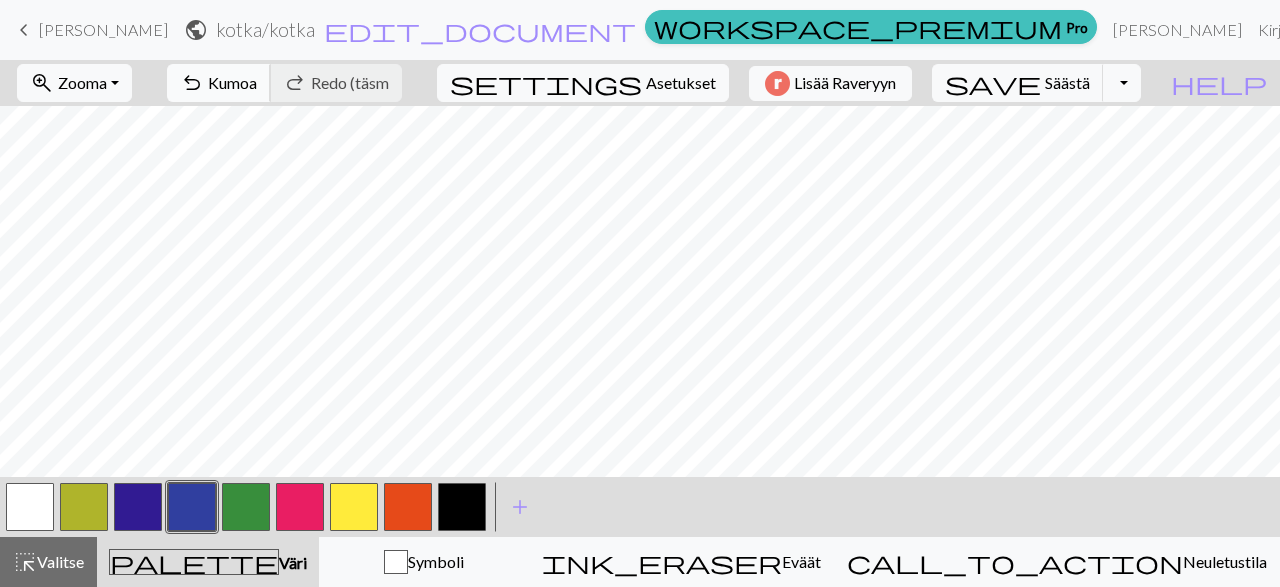 click on "undo" at bounding box center [192, 83] 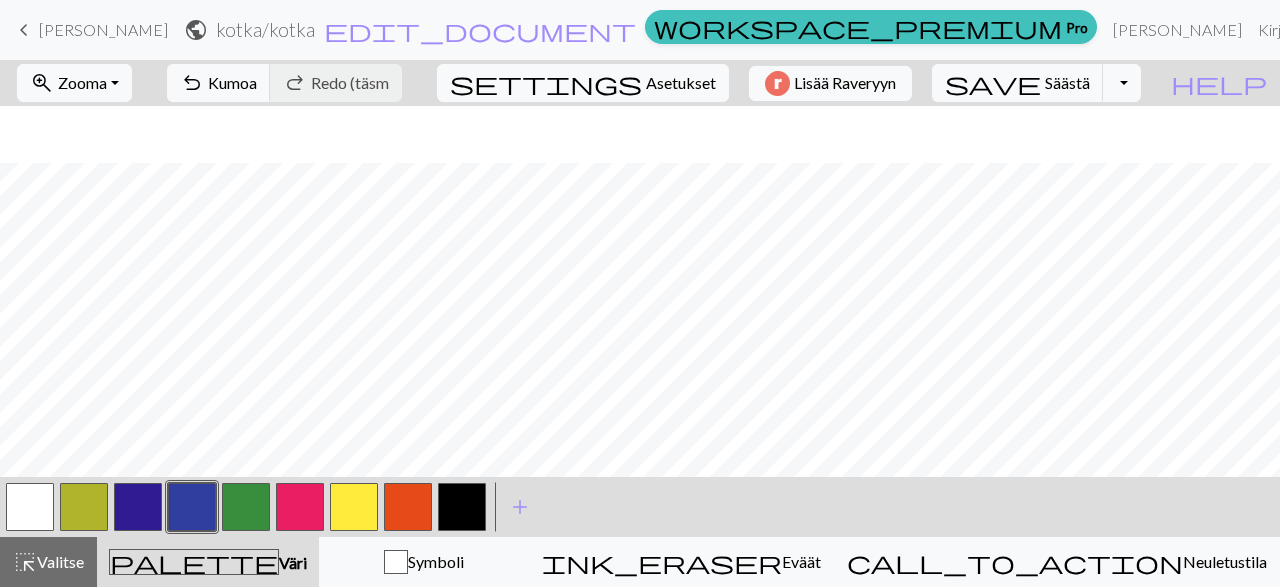 scroll, scrollTop: 116, scrollLeft: 0, axis: vertical 